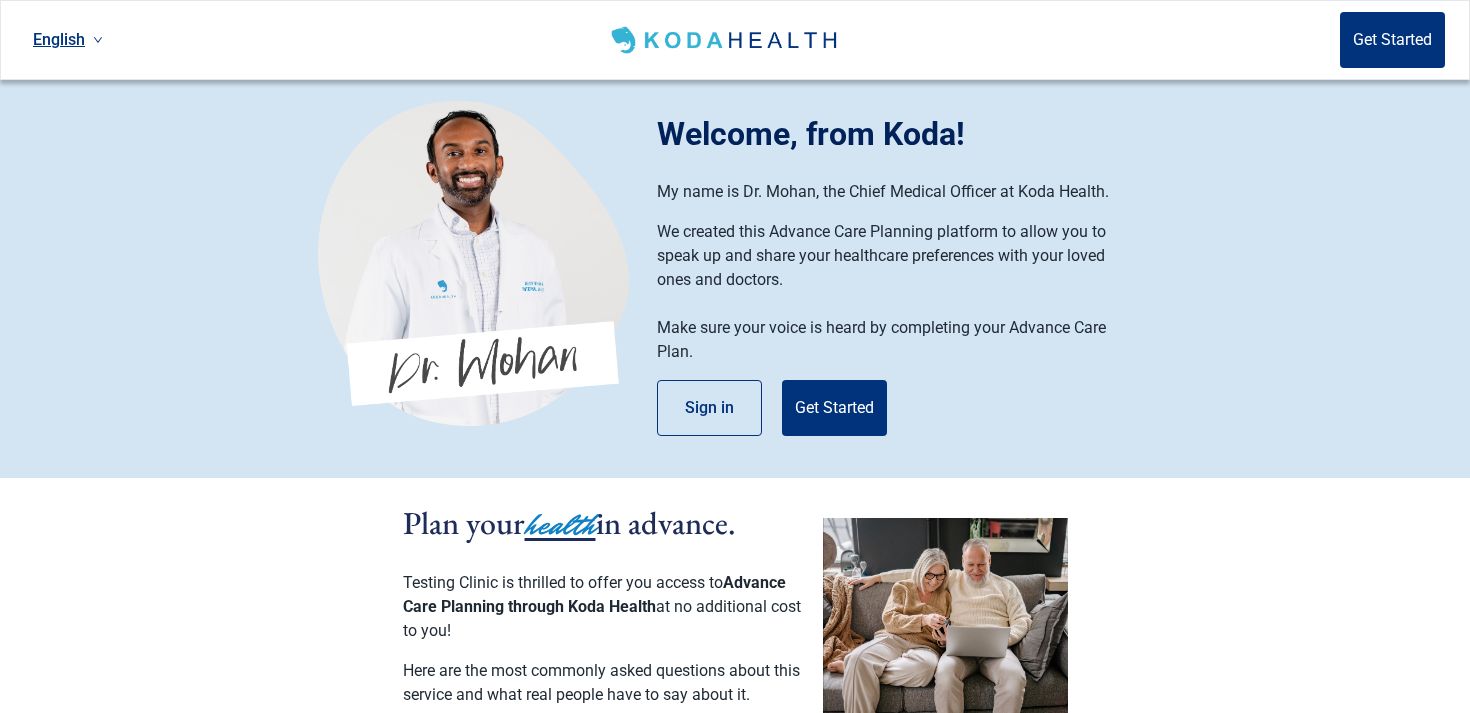 scroll, scrollTop: 0, scrollLeft: 0, axis: both 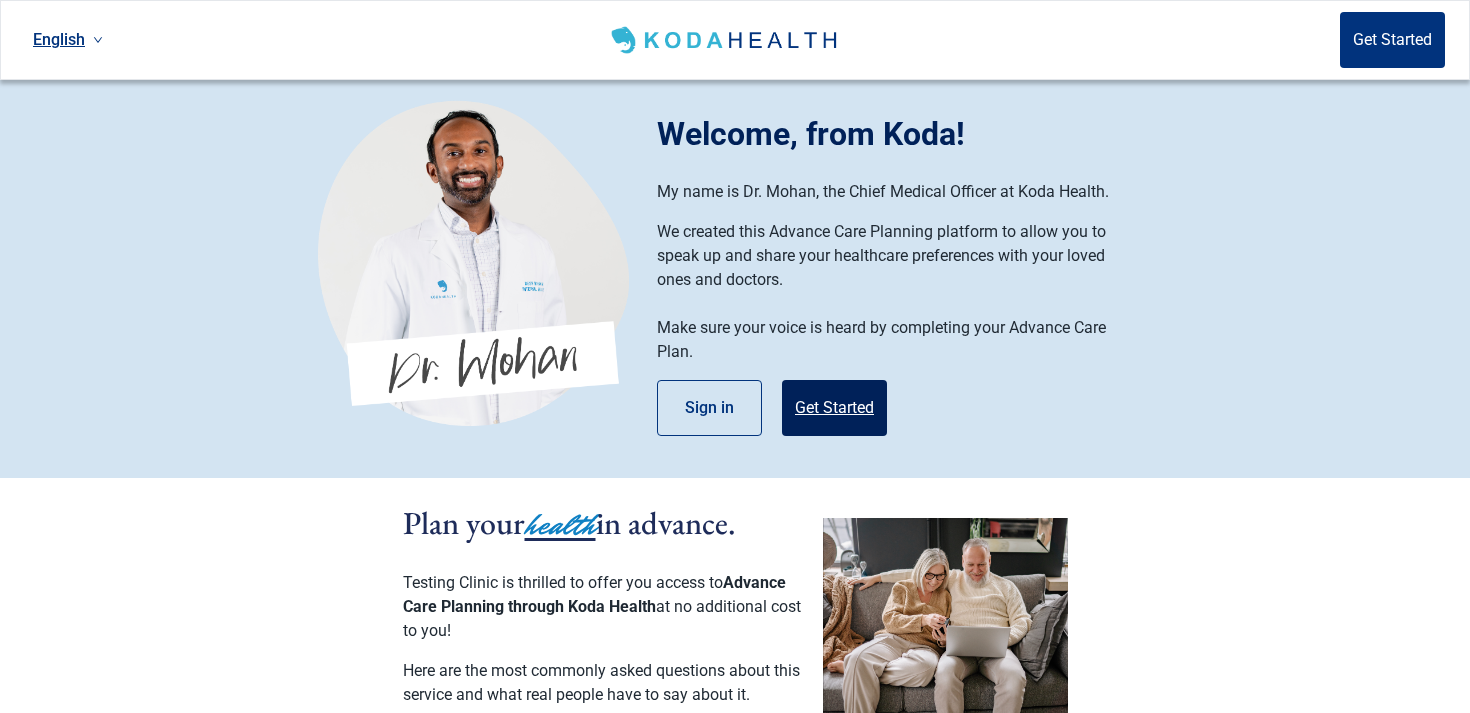 click on "Get Started" at bounding box center (834, 408) 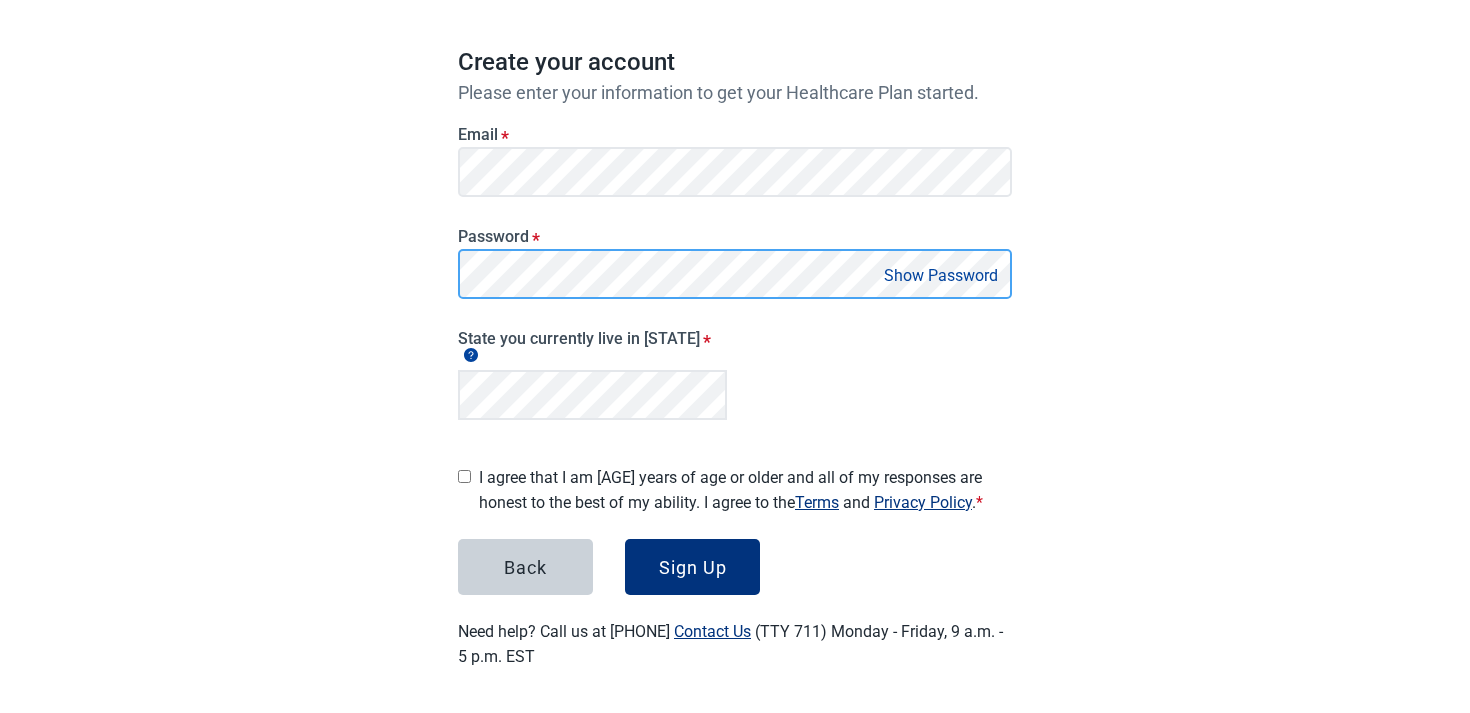 scroll, scrollTop: 144, scrollLeft: 0, axis: vertical 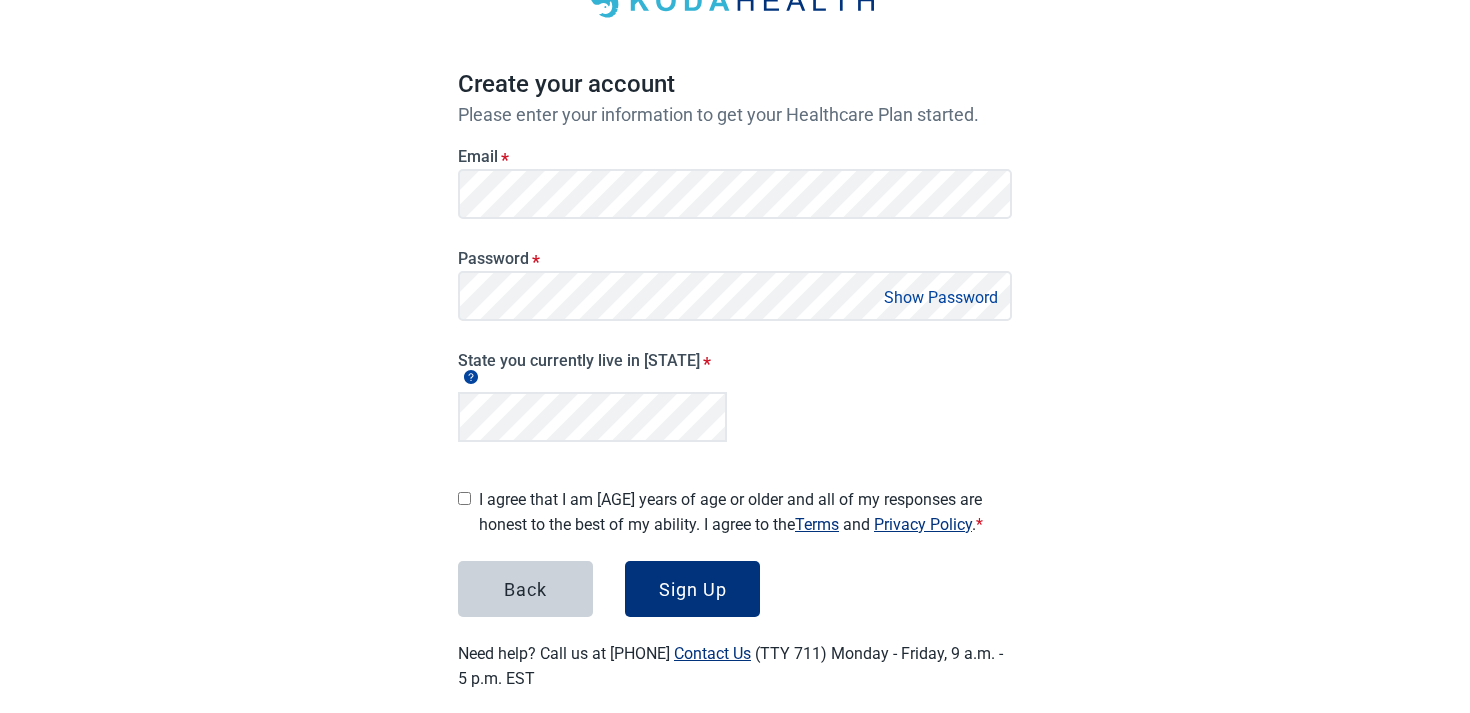 click on "I agree that I am [AGE] years of age or older and all of my responses are honest to the best of my ability. I agree to the  Terms   and   Privacy Policy . *" at bounding box center (745, 512) 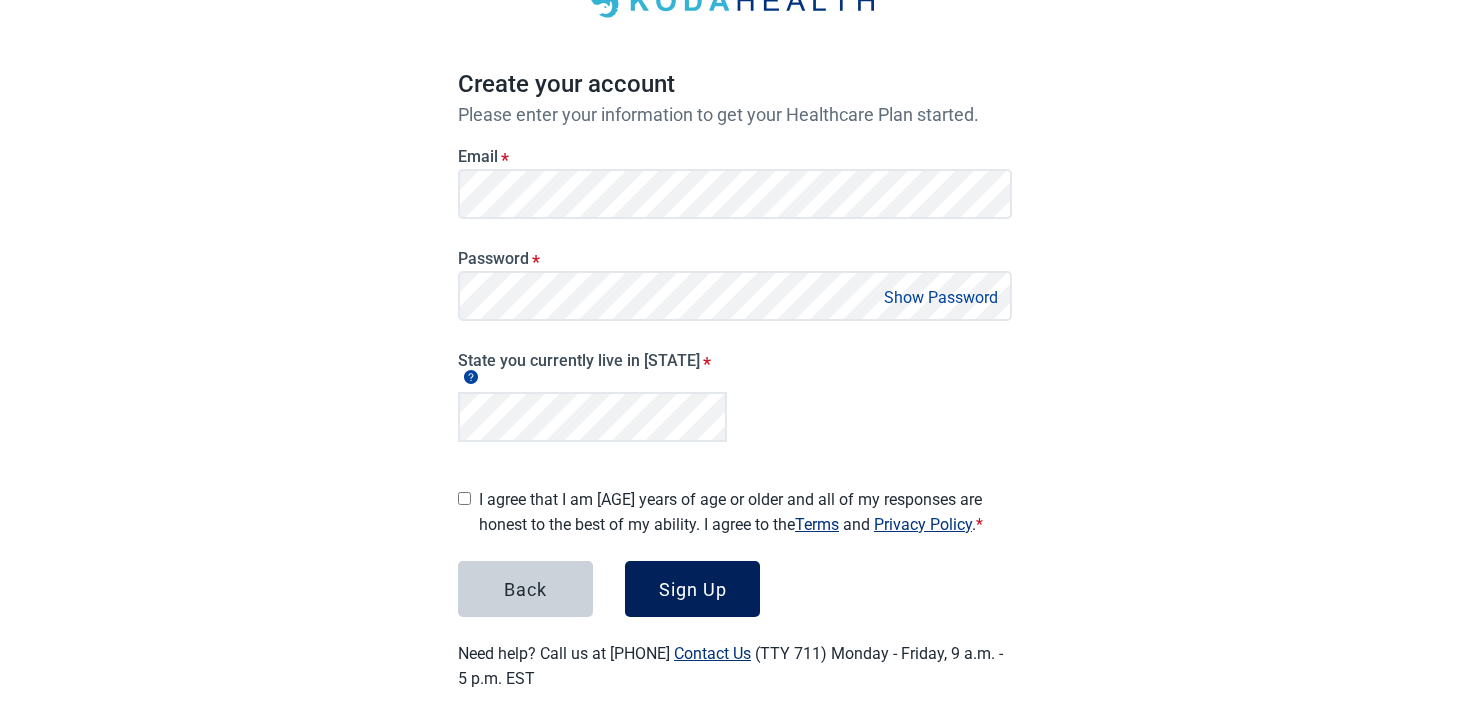click on "Sign Up" at bounding box center [693, 589] 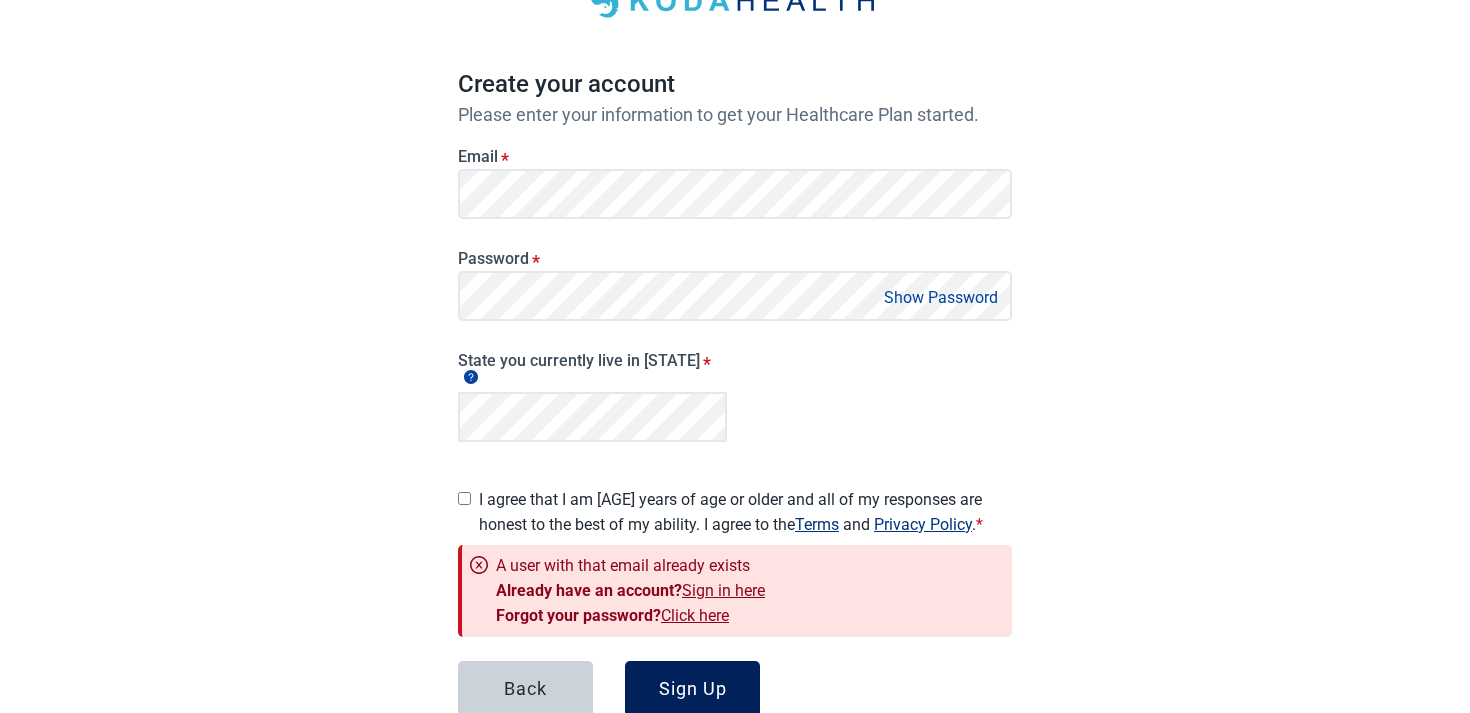 click on "Sign Up" at bounding box center (693, 689) 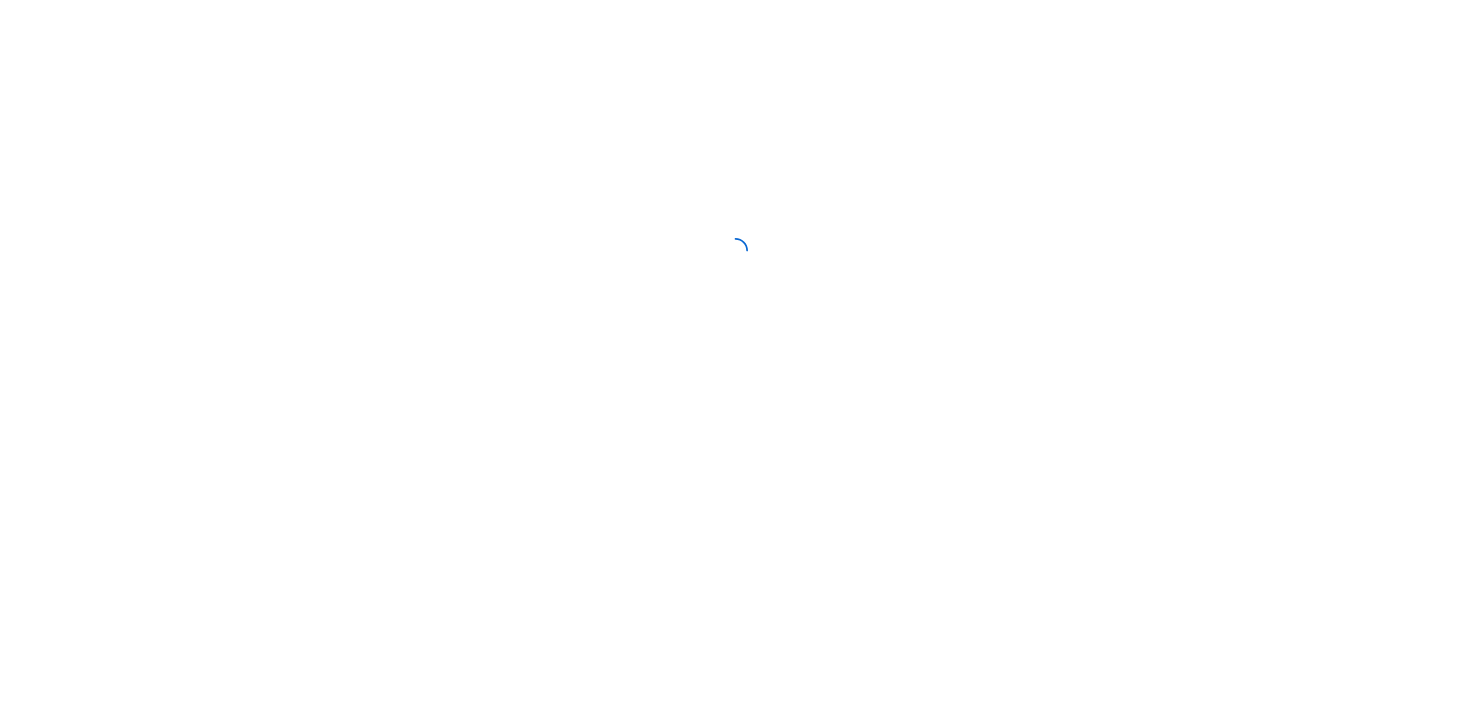 scroll, scrollTop: 0, scrollLeft: 0, axis: both 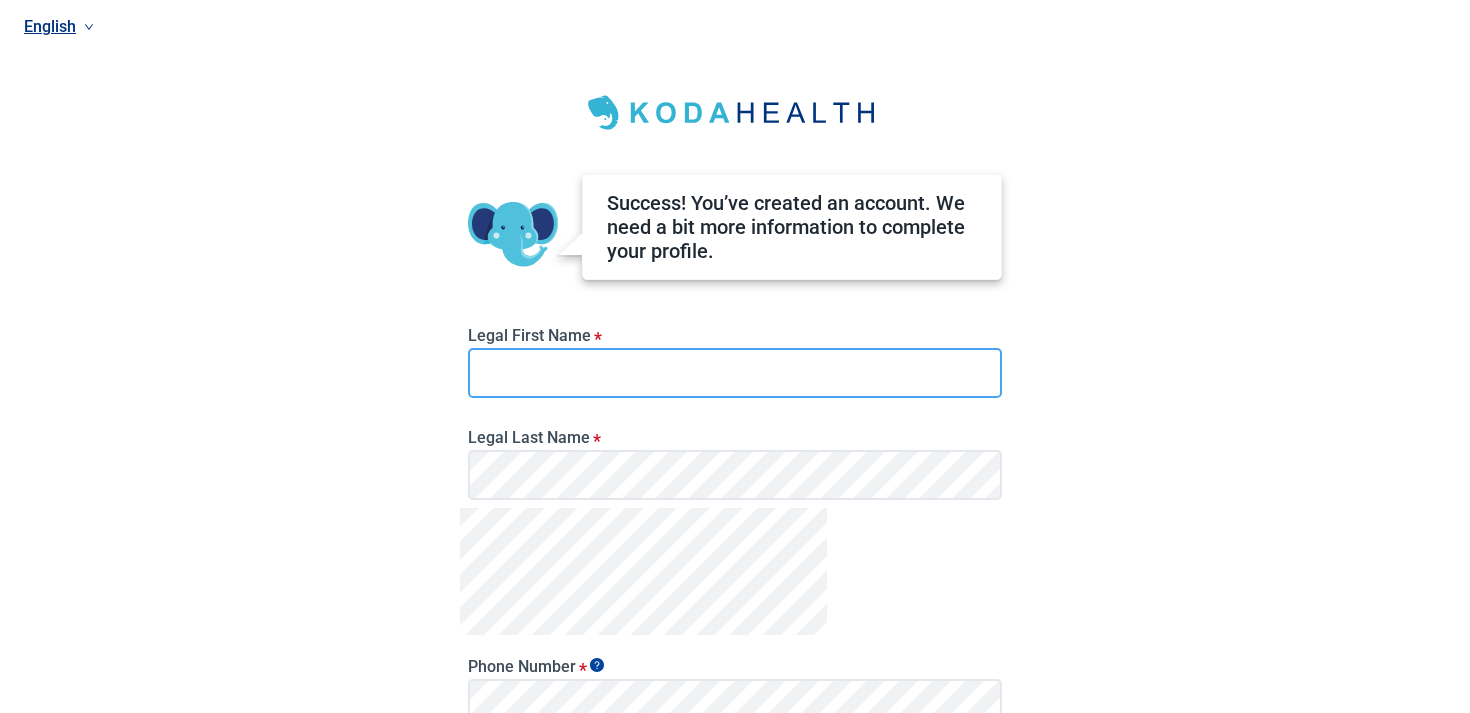 click on "Legal First Name *" at bounding box center [735, 373] 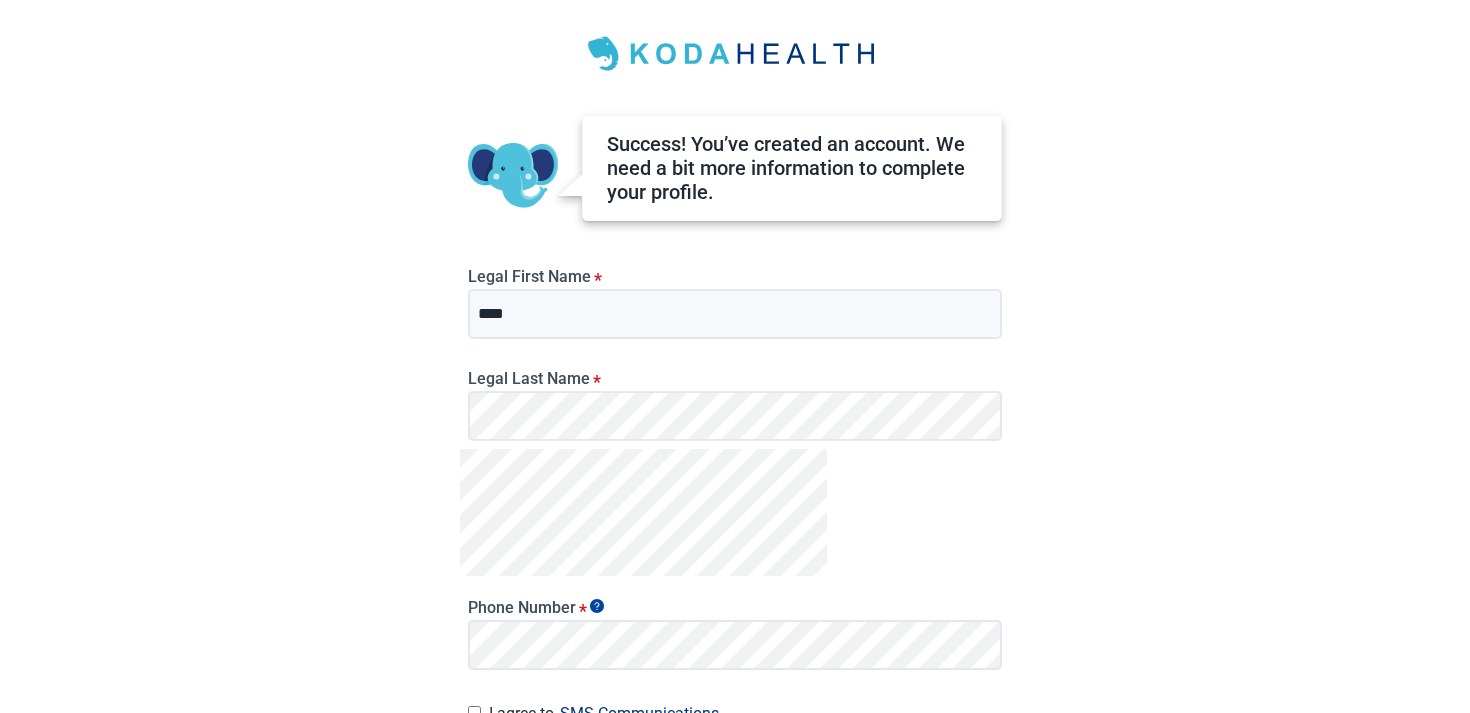 scroll, scrollTop: 94, scrollLeft: 0, axis: vertical 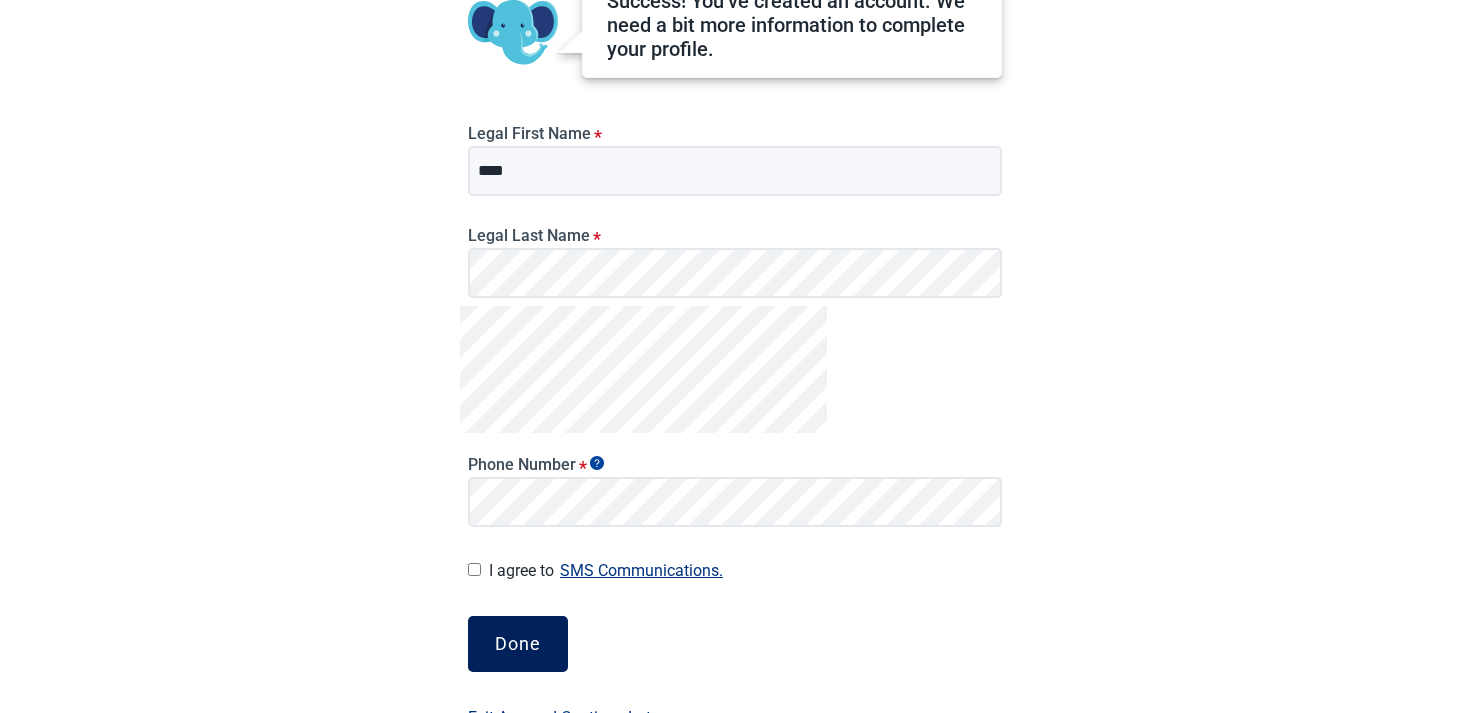 click on "Done" at bounding box center [518, 644] 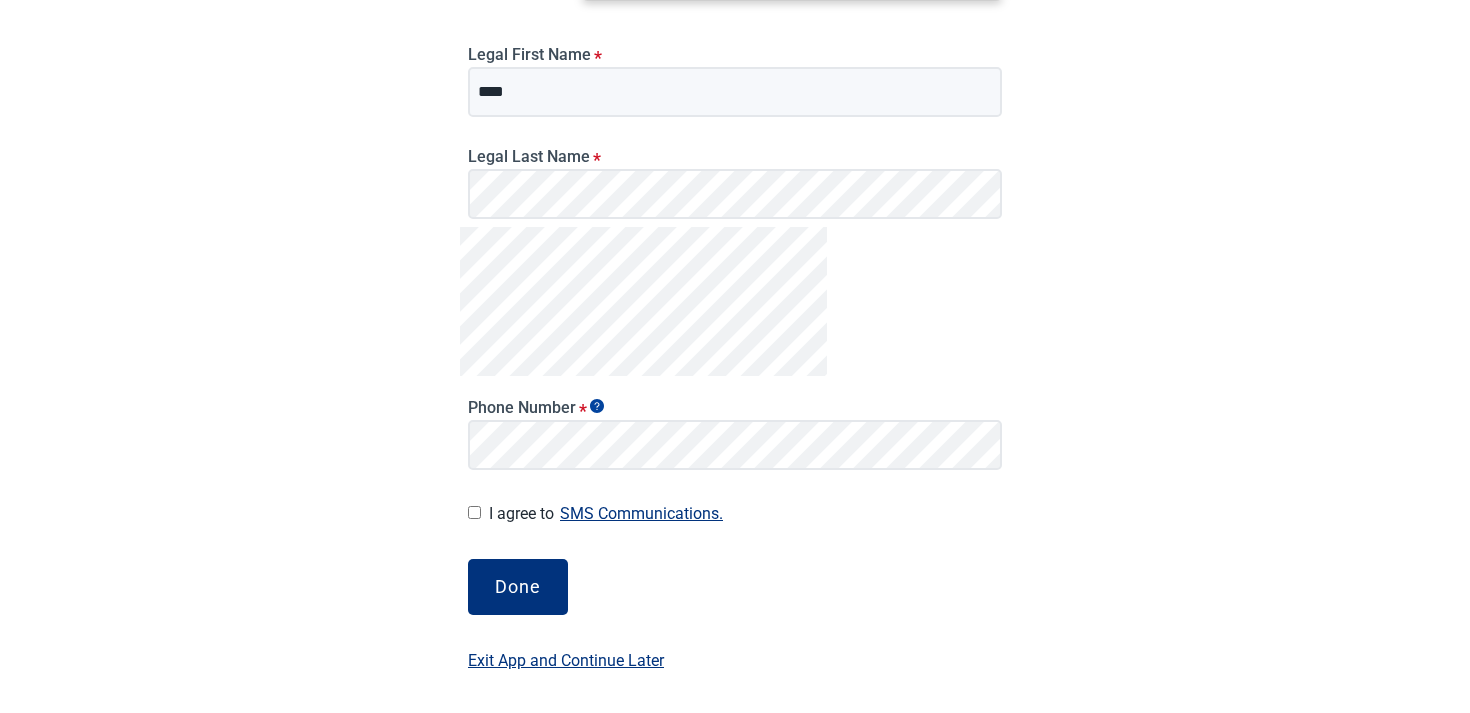 scroll, scrollTop: 259, scrollLeft: 0, axis: vertical 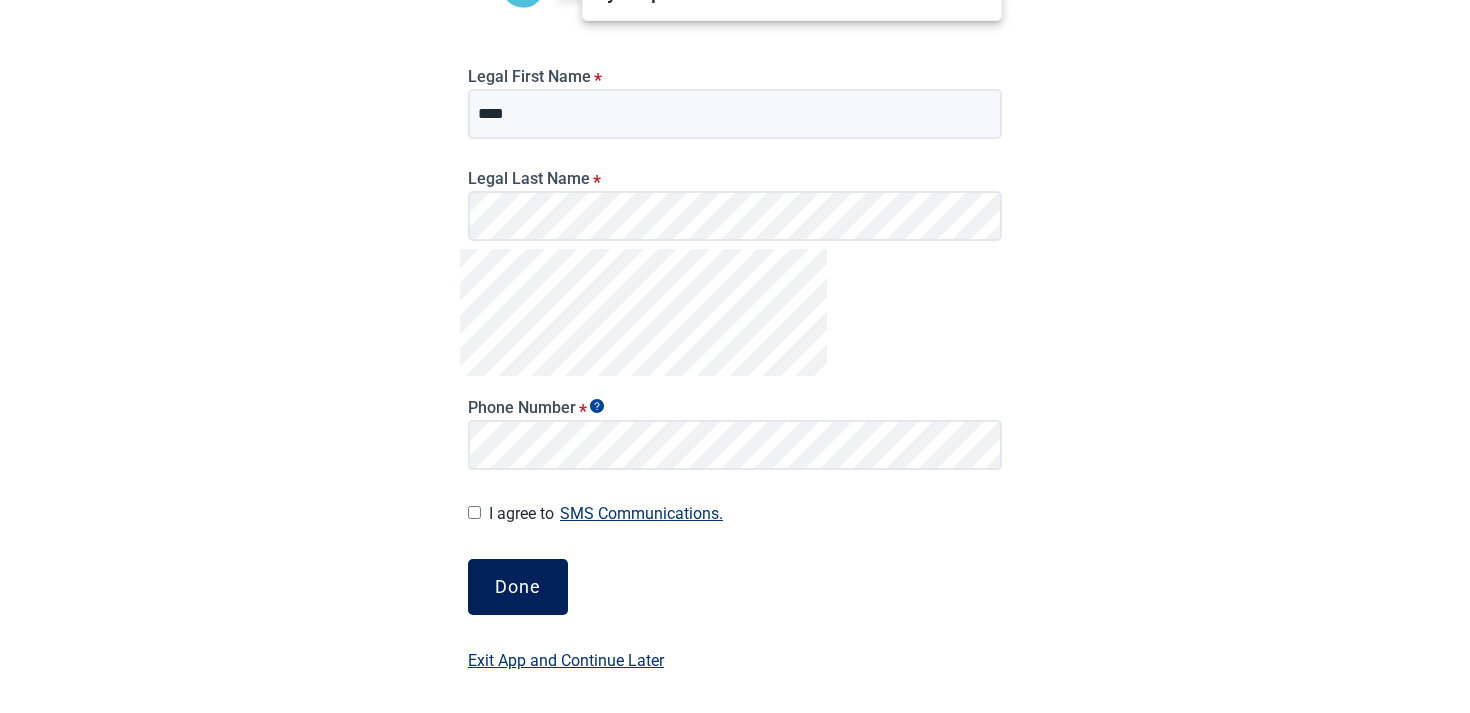 click on "Done" at bounding box center (518, 587) 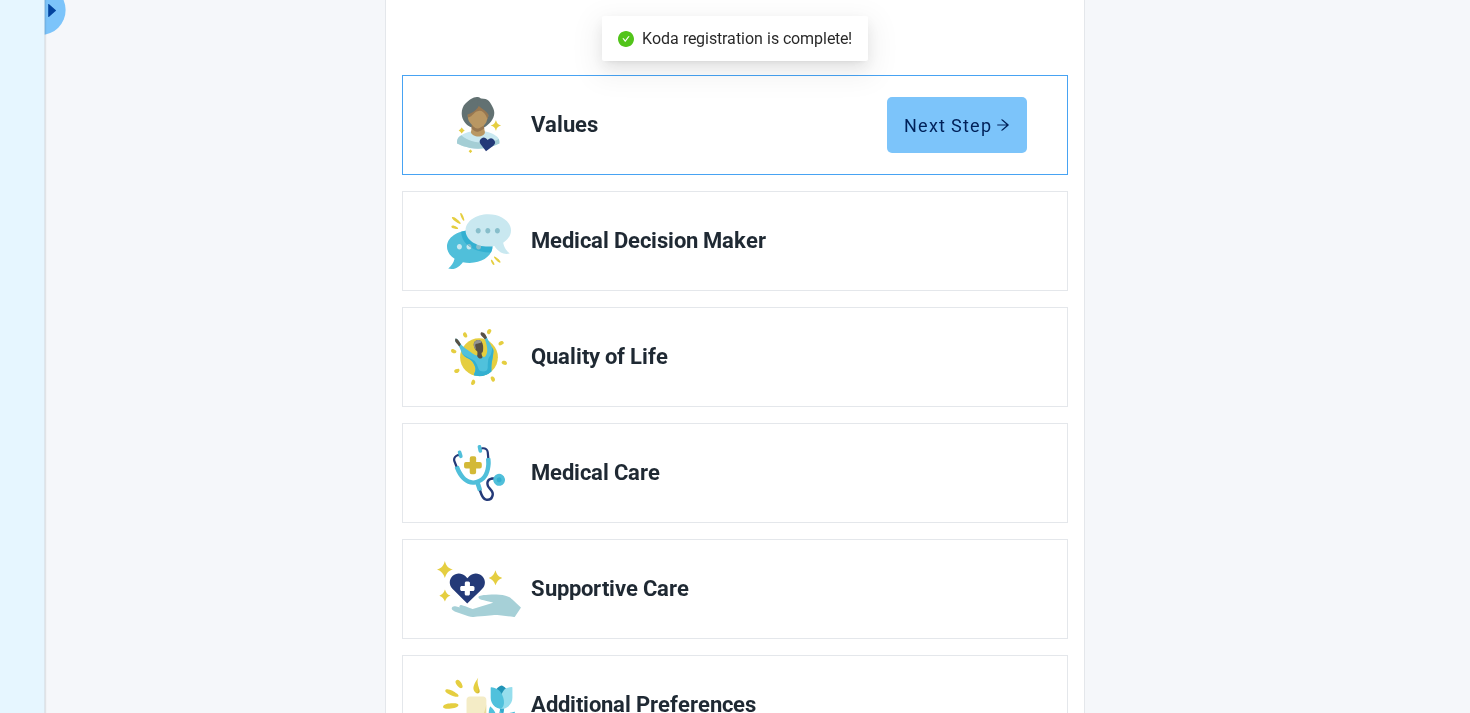 click on "Next Step" at bounding box center [957, 125] 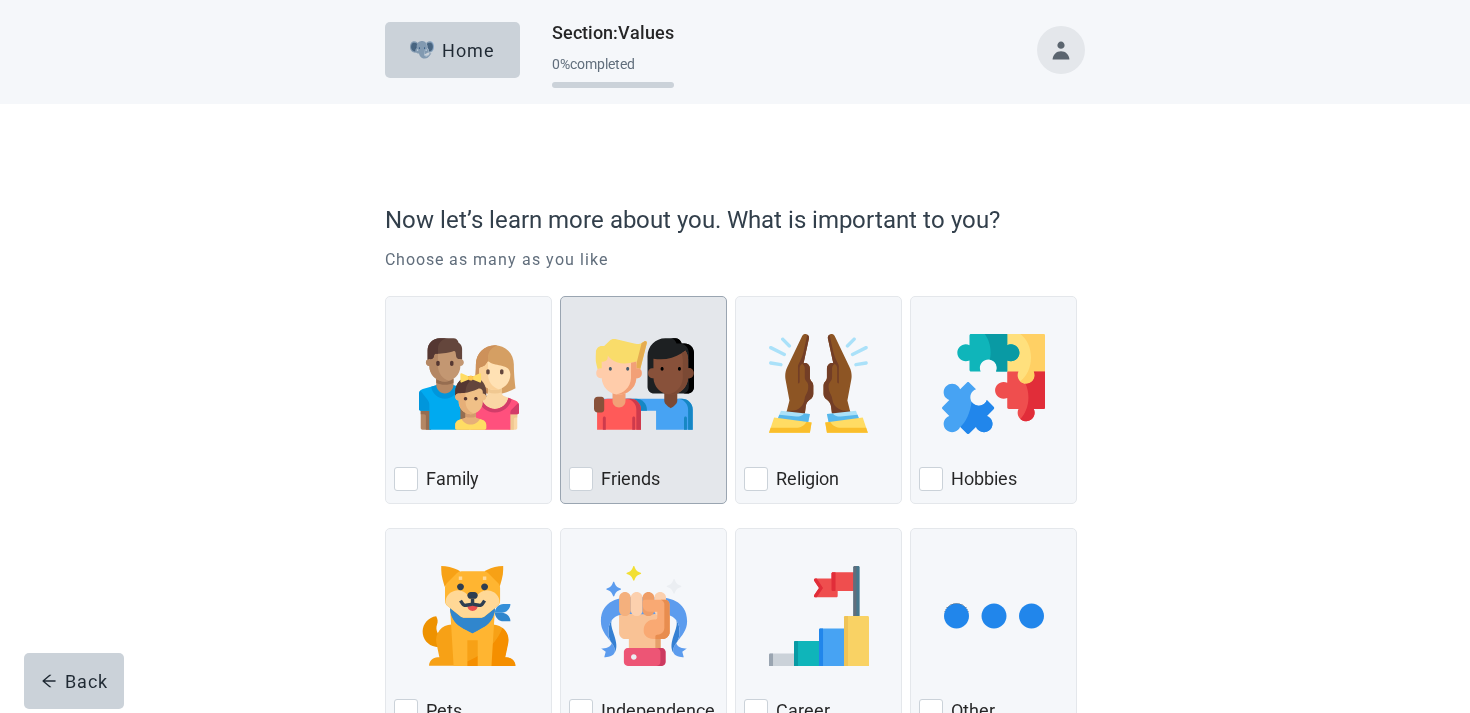click at bounding box center (643, 384) 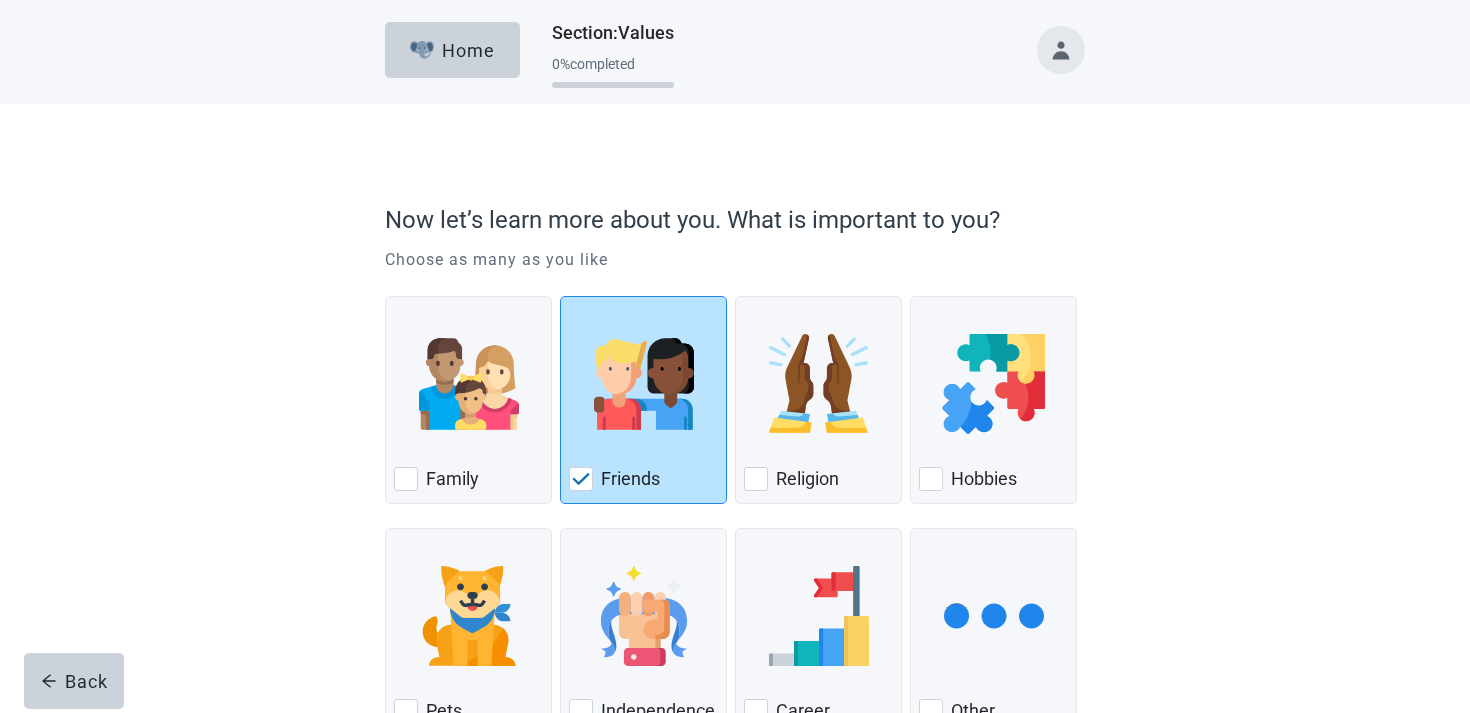 scroll, scrollTop: 147, scrollLeft: 0, axis: vertical 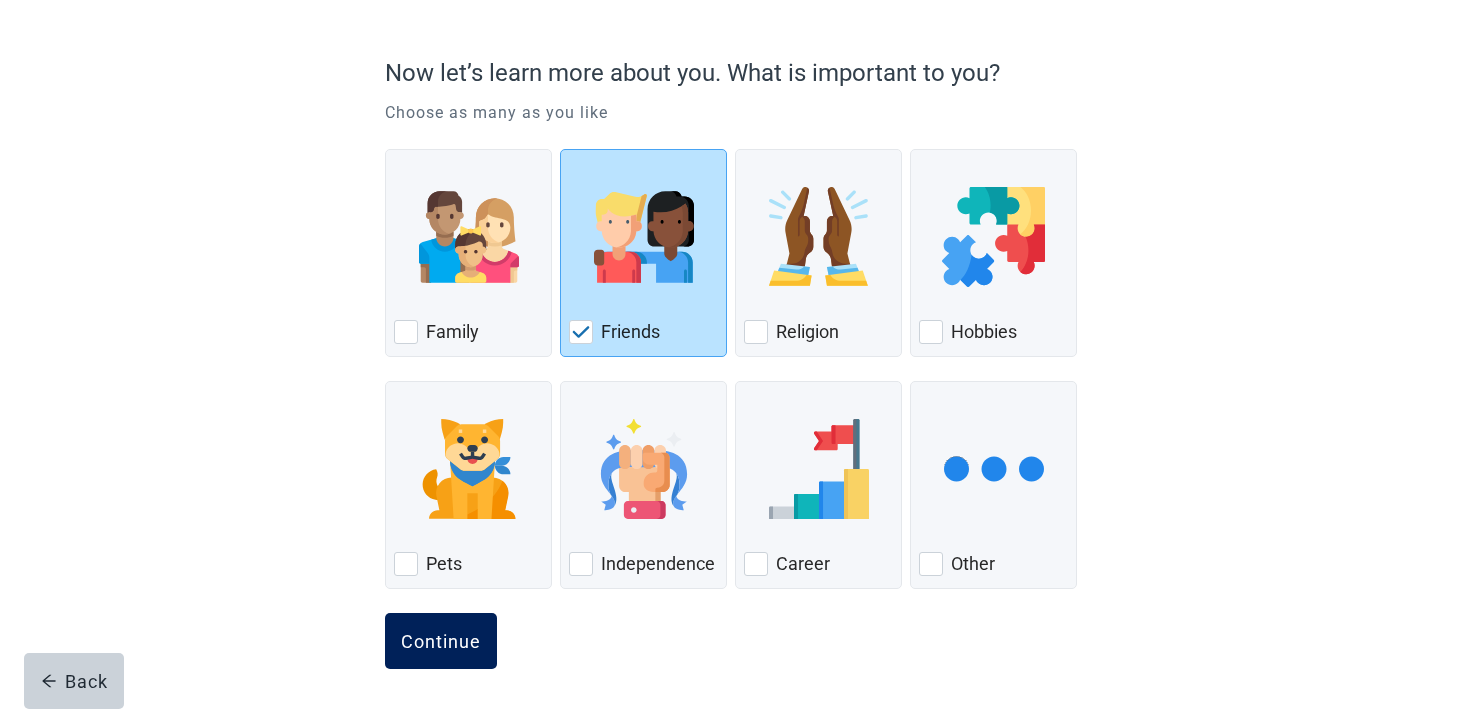 click on "Continue" at bounding box center [441, 641] 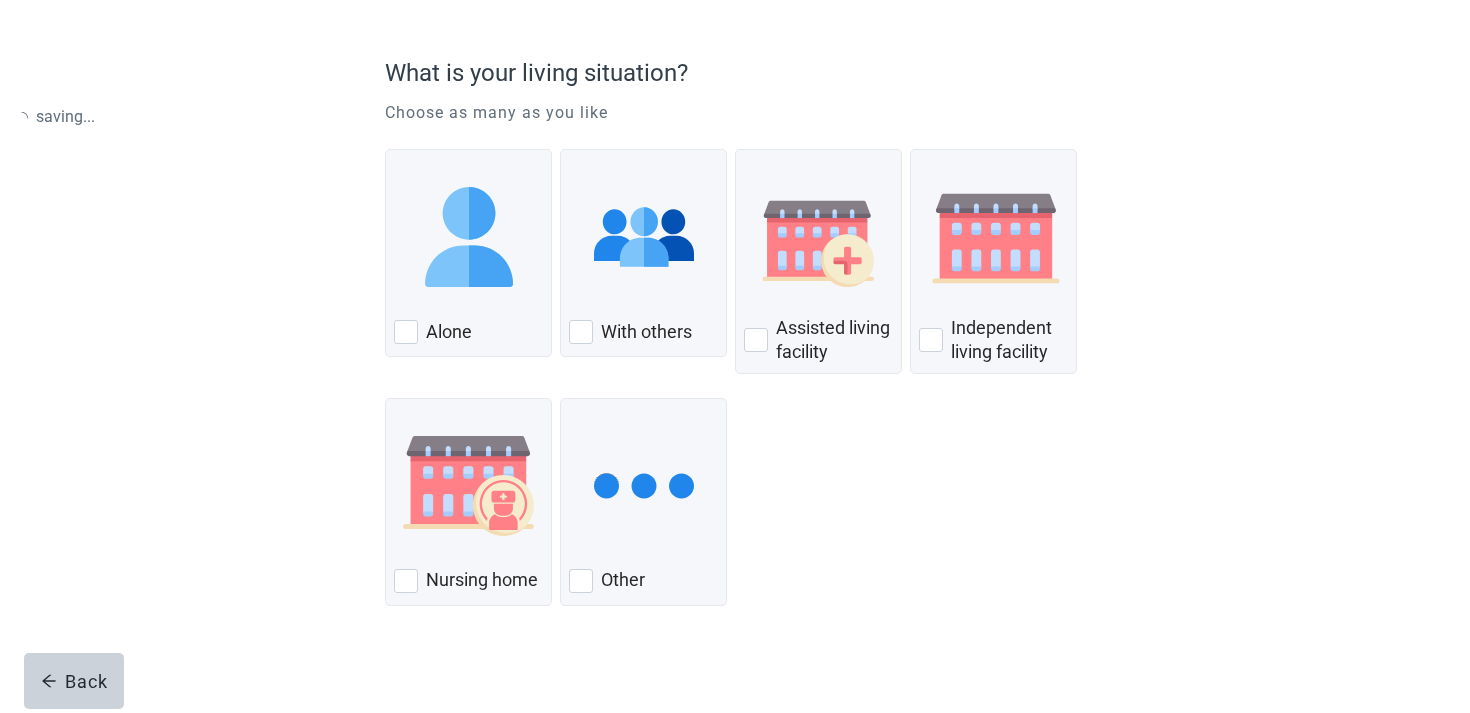 scroll, scrollTop: 0, scrollLeft: 0, axis: both 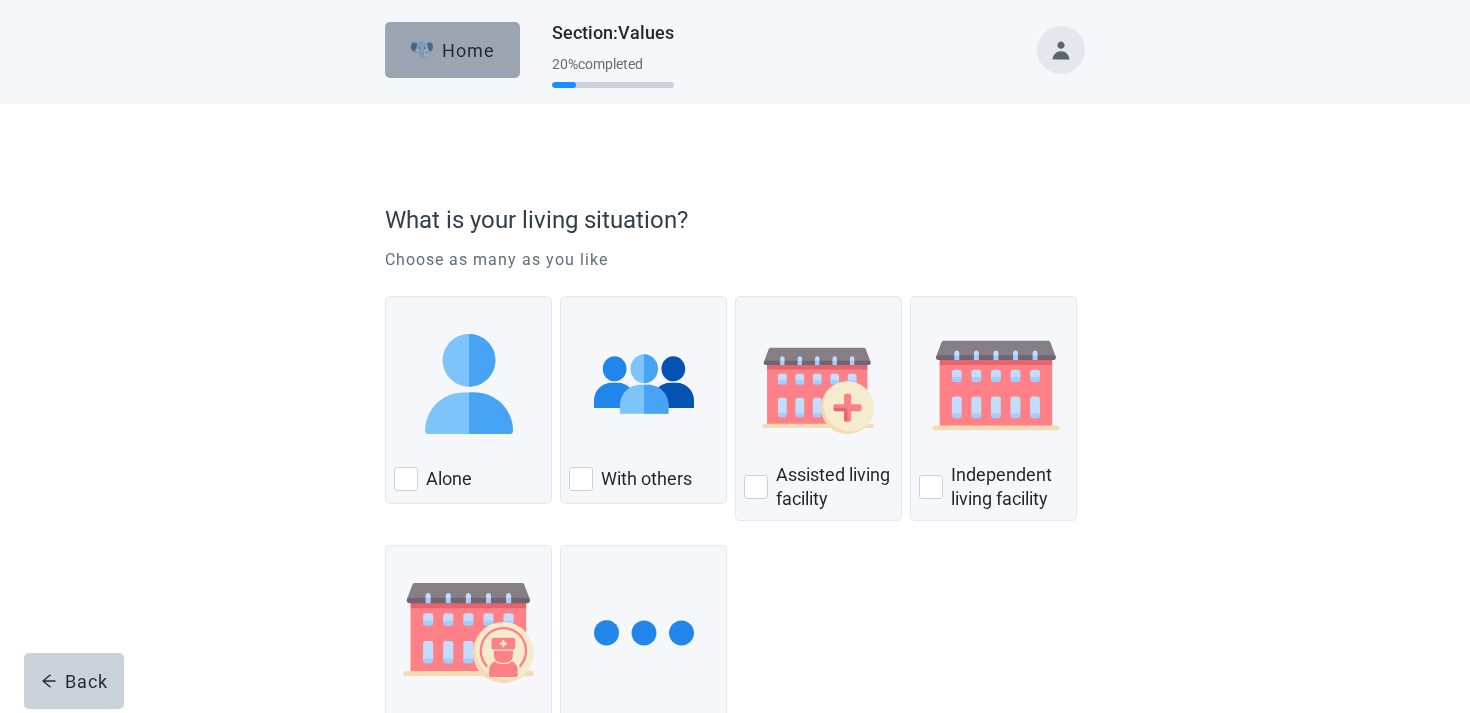 click on "Home" at bounding box center [453, 50] 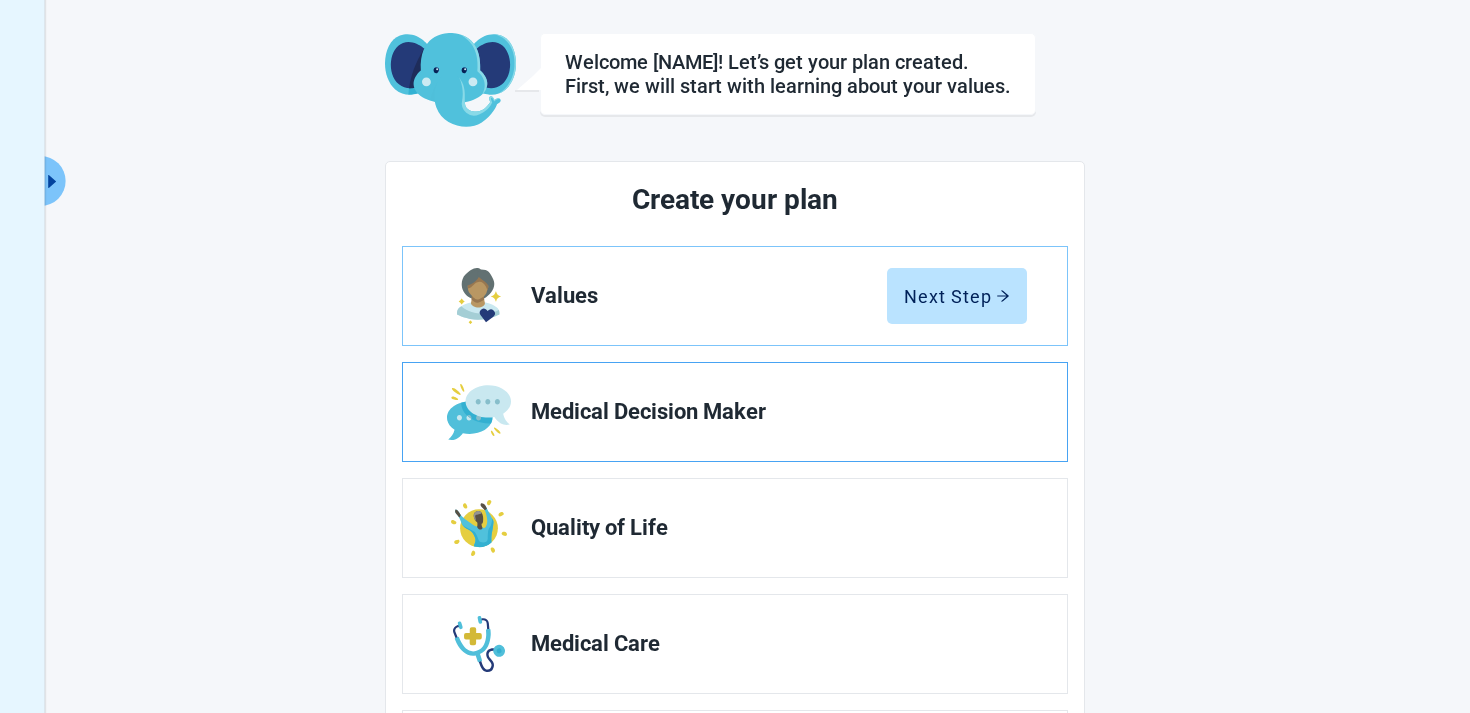 scroll, scrollTop: 171, scrollLeft: 0, axis: vertical 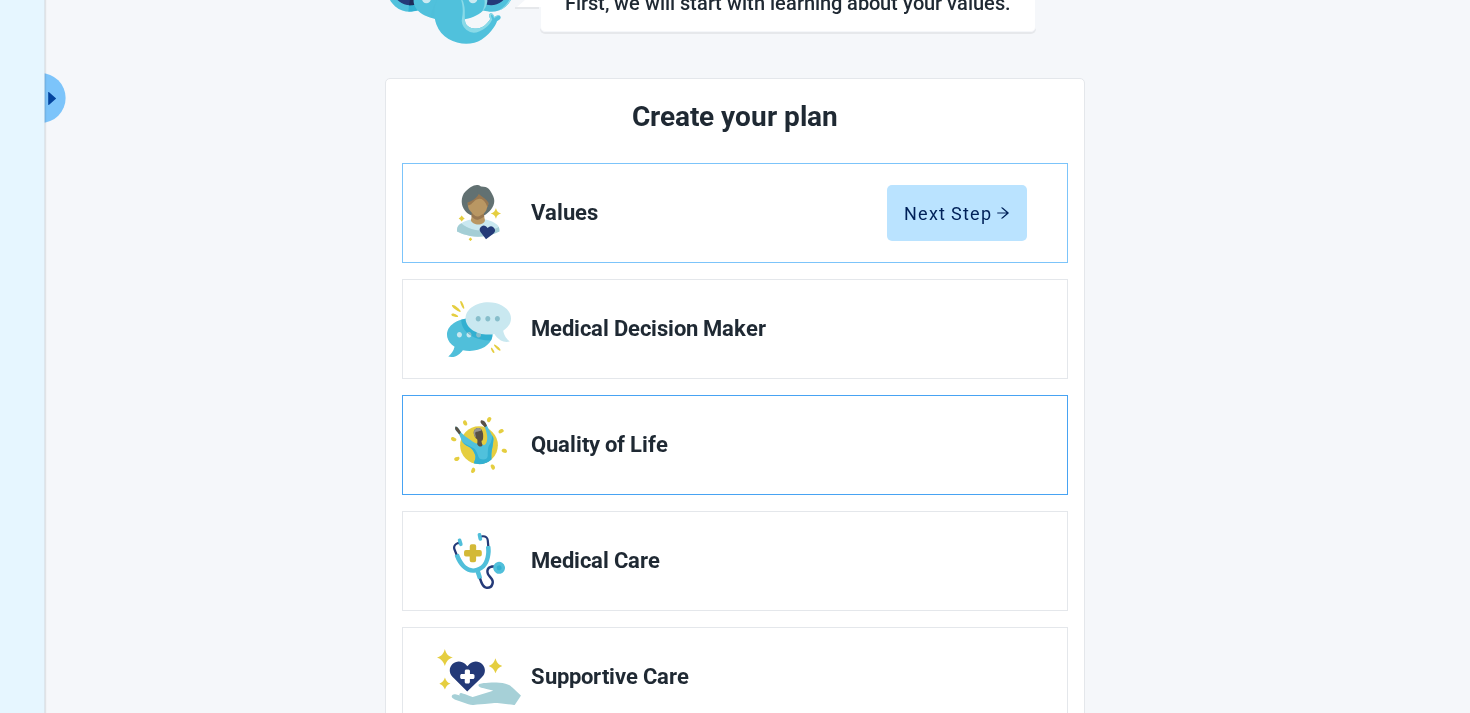 click on "Quality of Life" at bounding box center (735, 445) 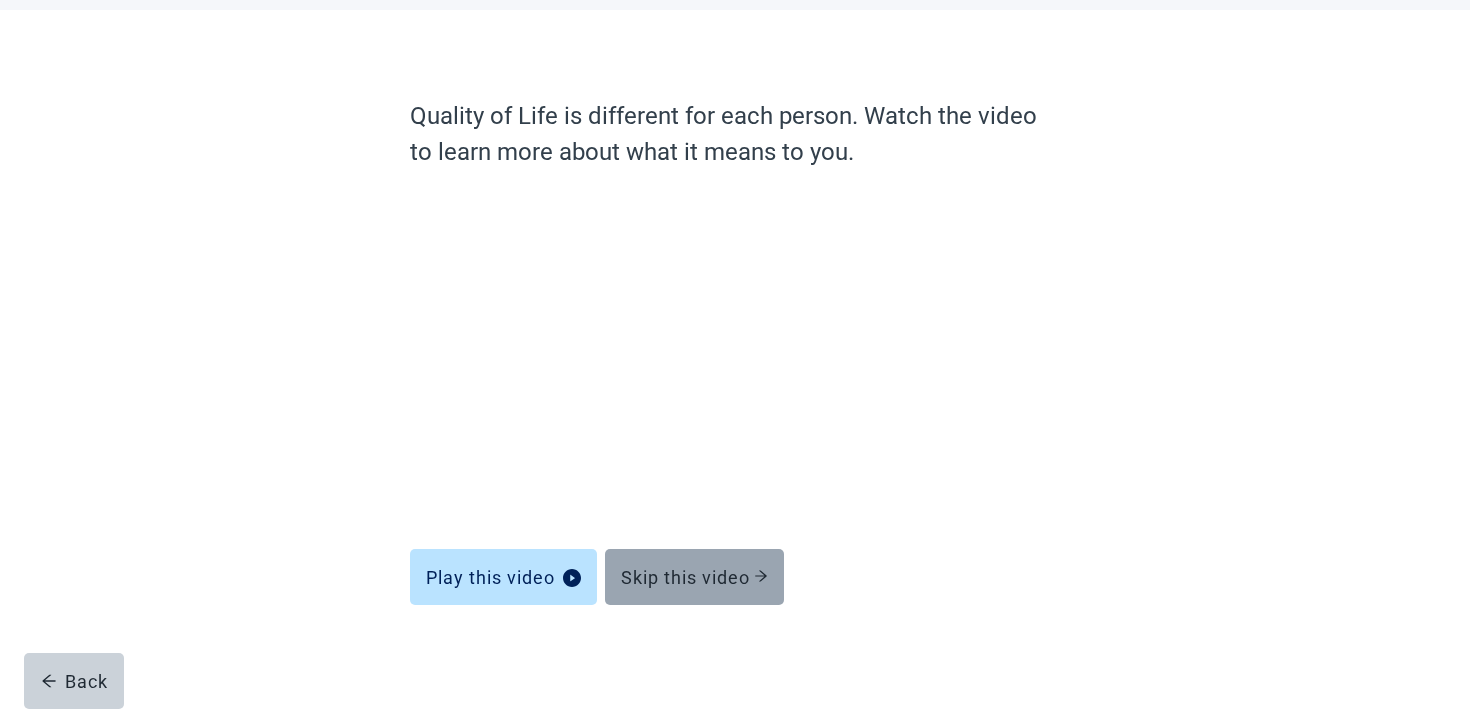 click on "Skip this video" at bounding box center [694, 577] 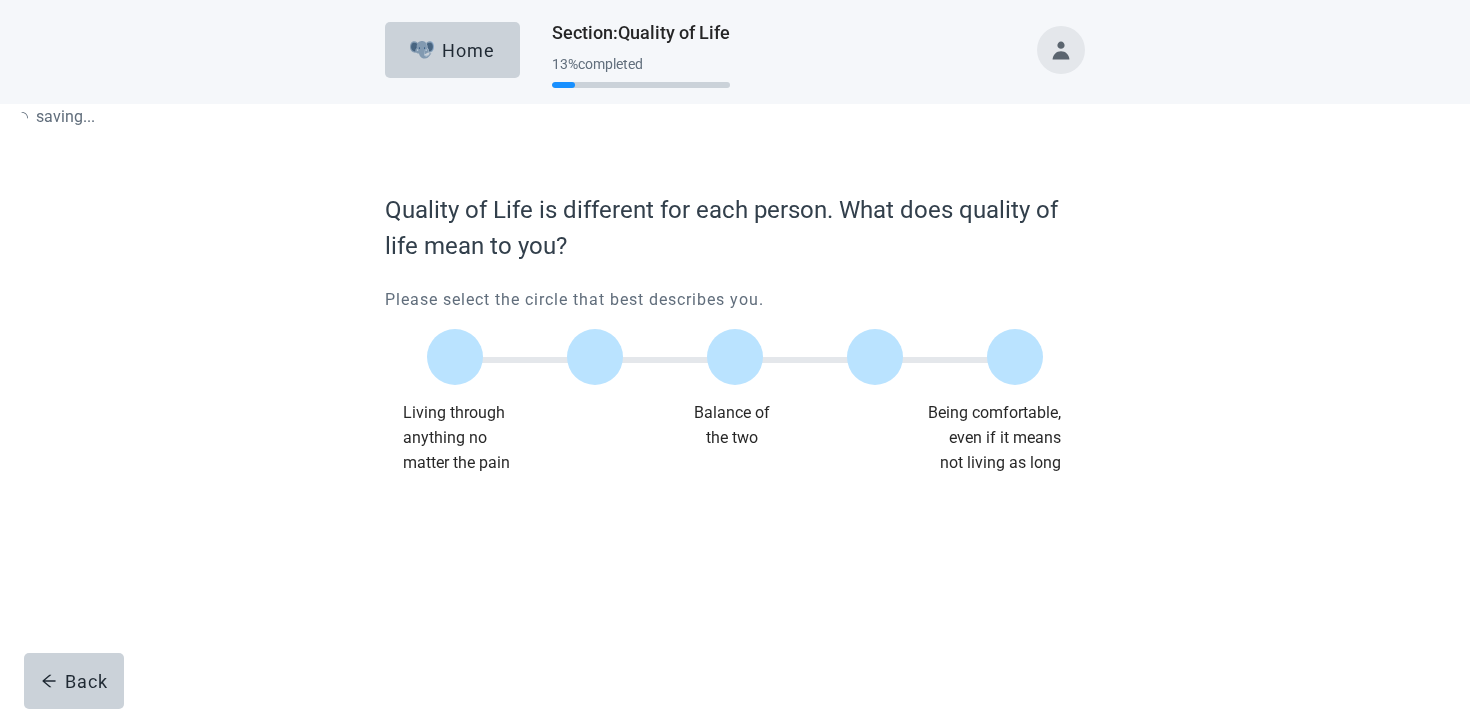 scroll, scrollTop: 0, scrollLeft: 0, axis: both 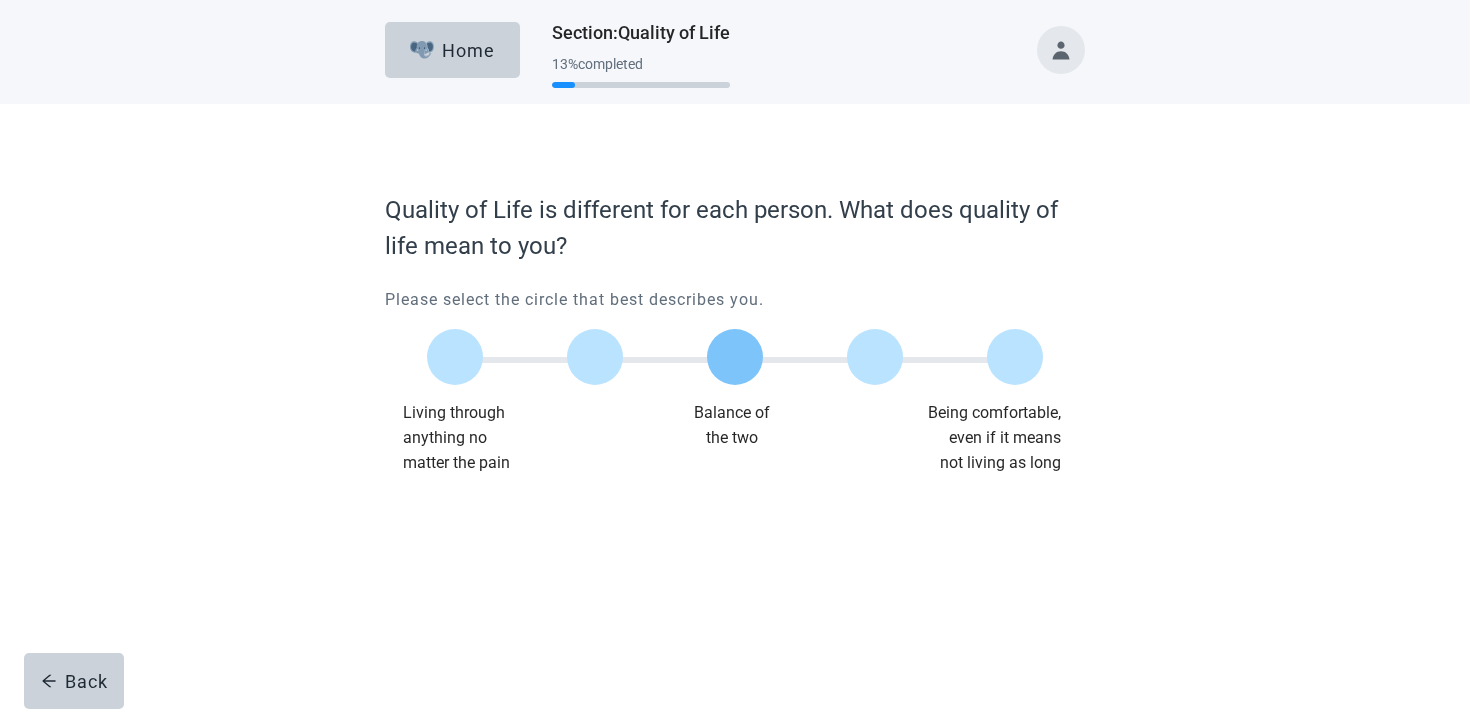 click at bounding box center [735, 357] 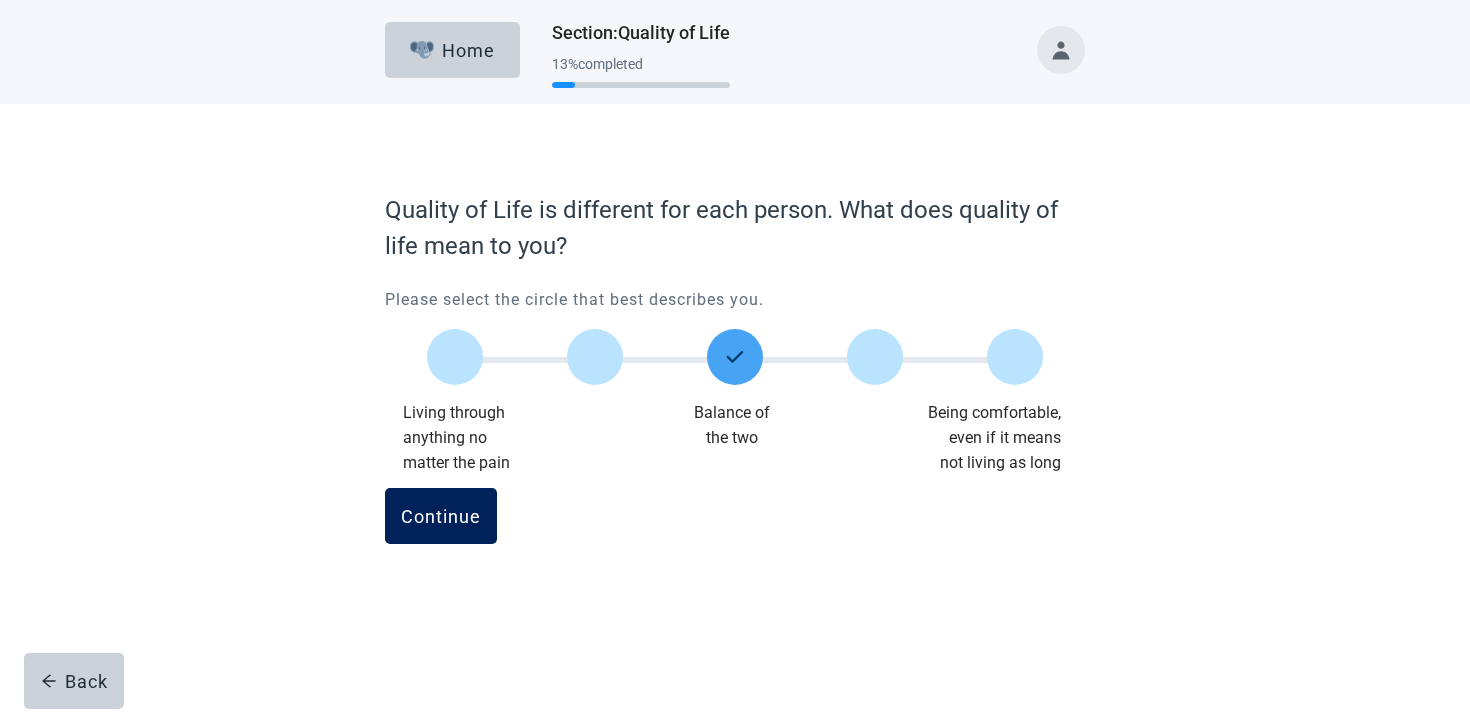click on "Continue" at bounding box center [441, 516] 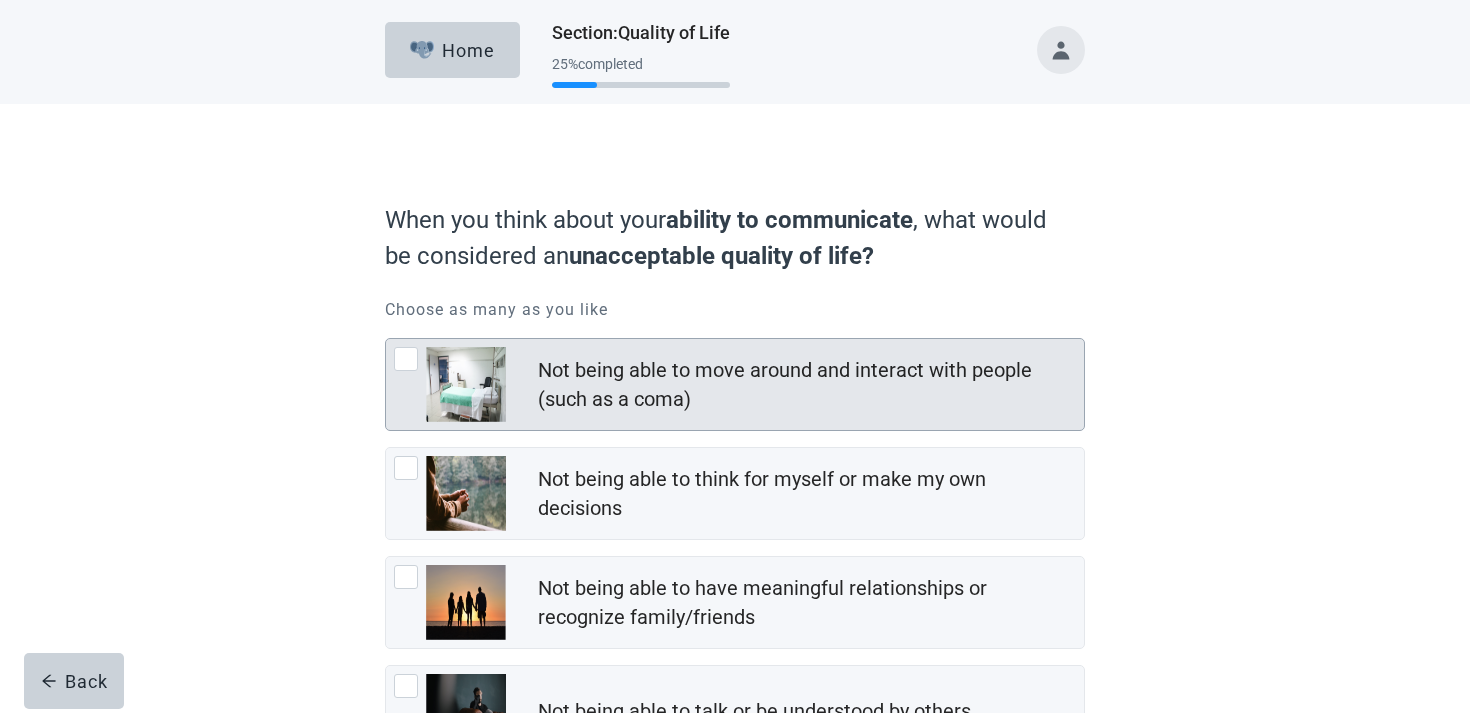 click on "Not being able to move around and interact with people (such as a coma)" at bounding box center [805, 385] 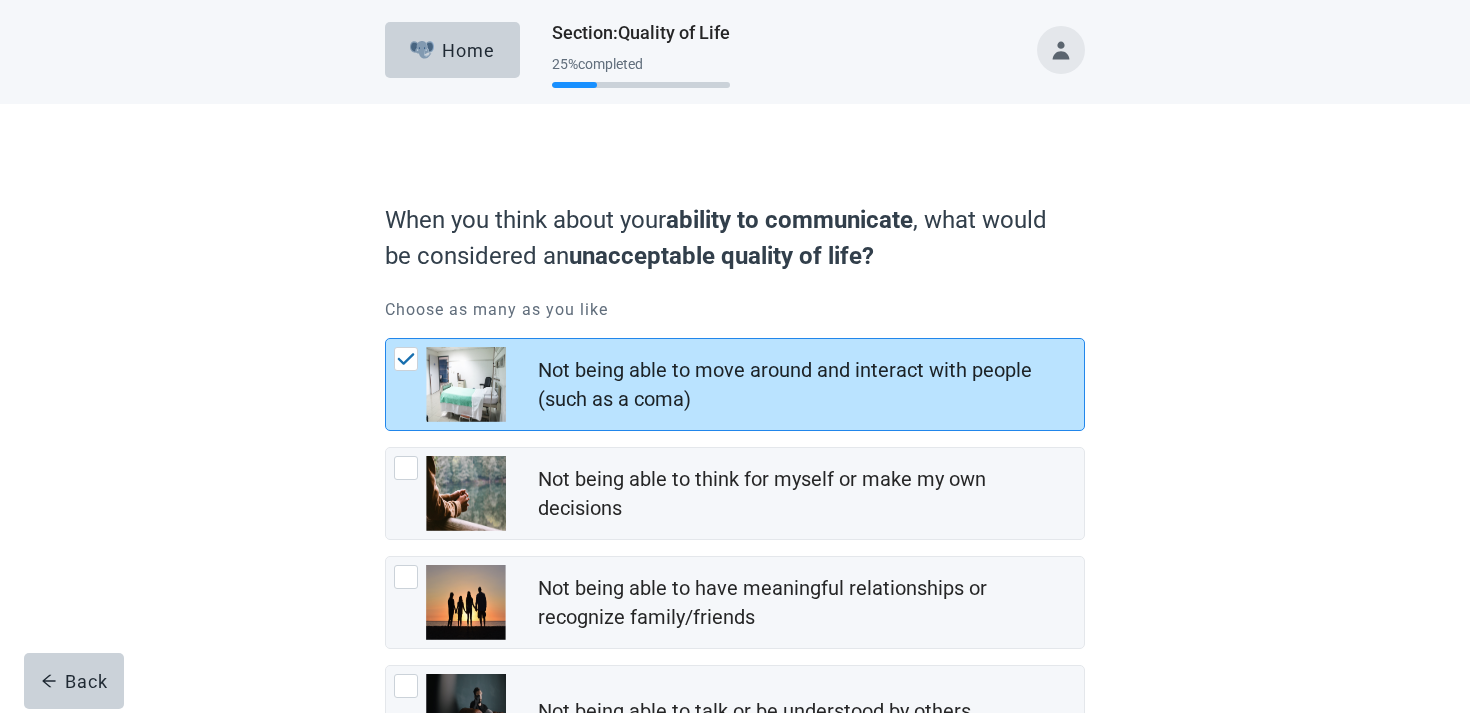 scroll, scrollTop: 278, scrollLeft: 0, axis: vertical 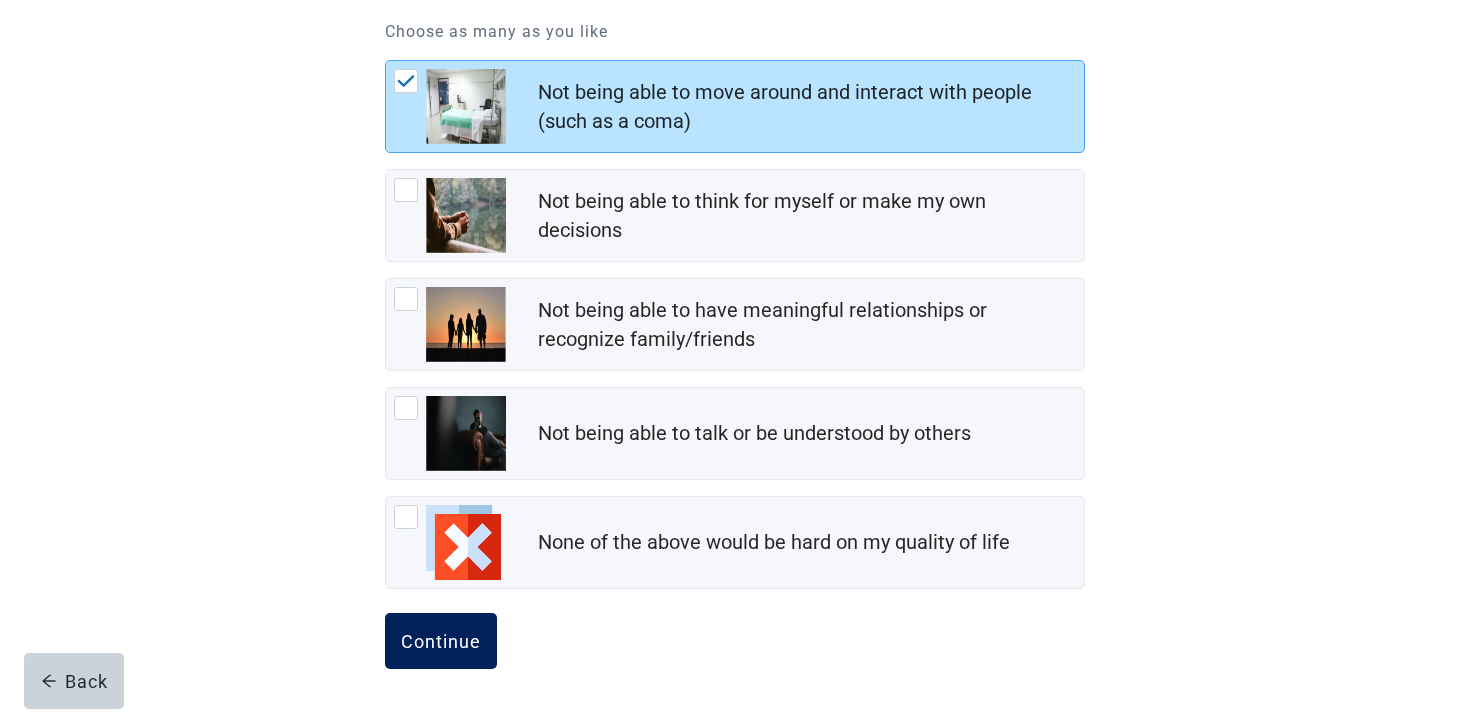 click on "Continue" at bounding box center [441, 641] 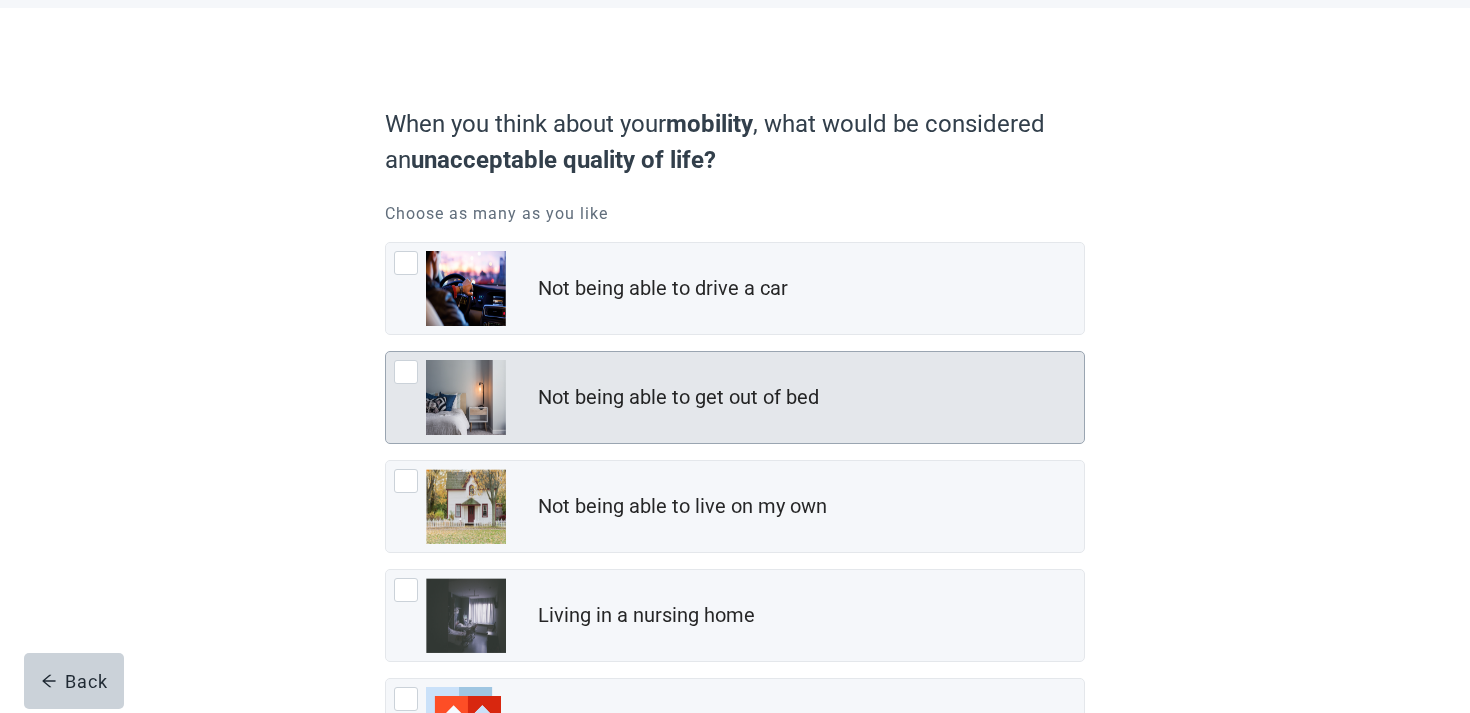 scroll, scrollTop: 254, scrollLeft: 0, axis: vertical 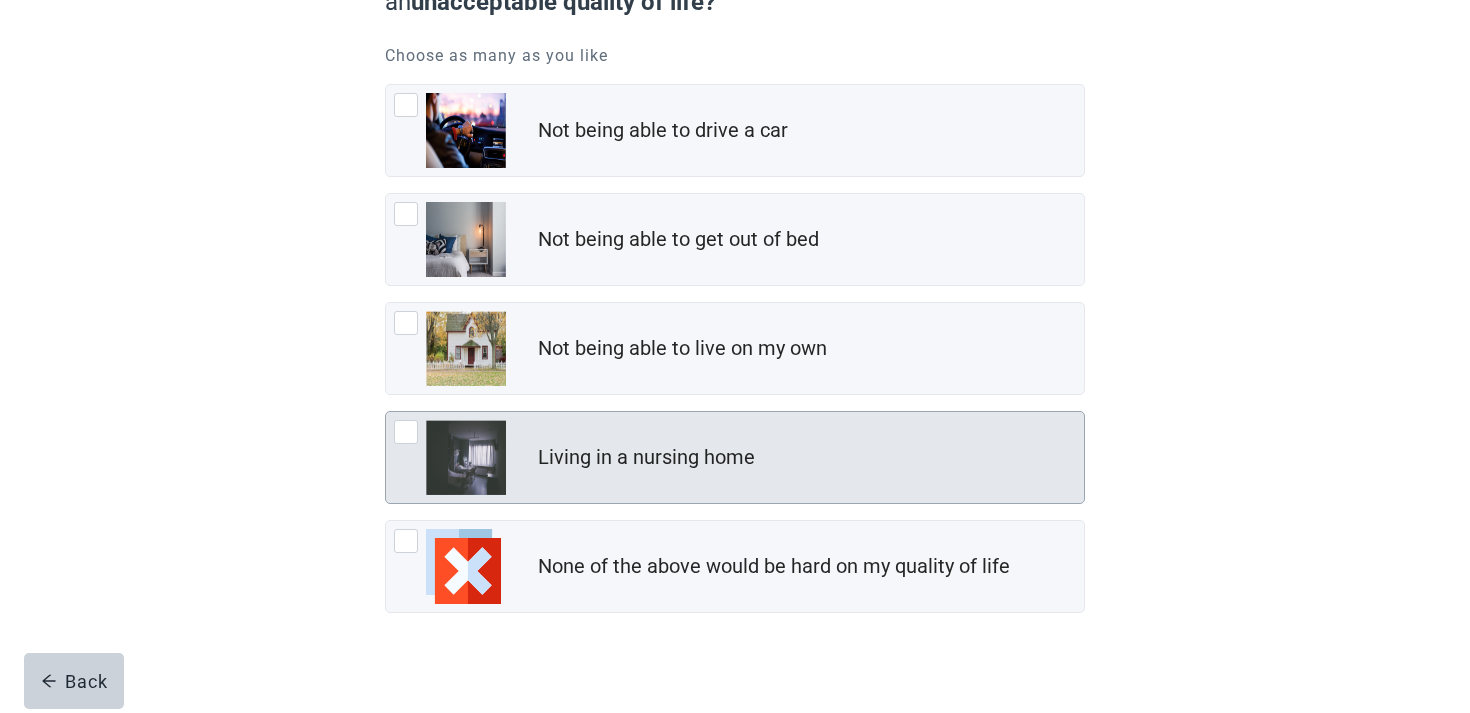 click on "Living in a nursing home" at bounding box center (735, 457) 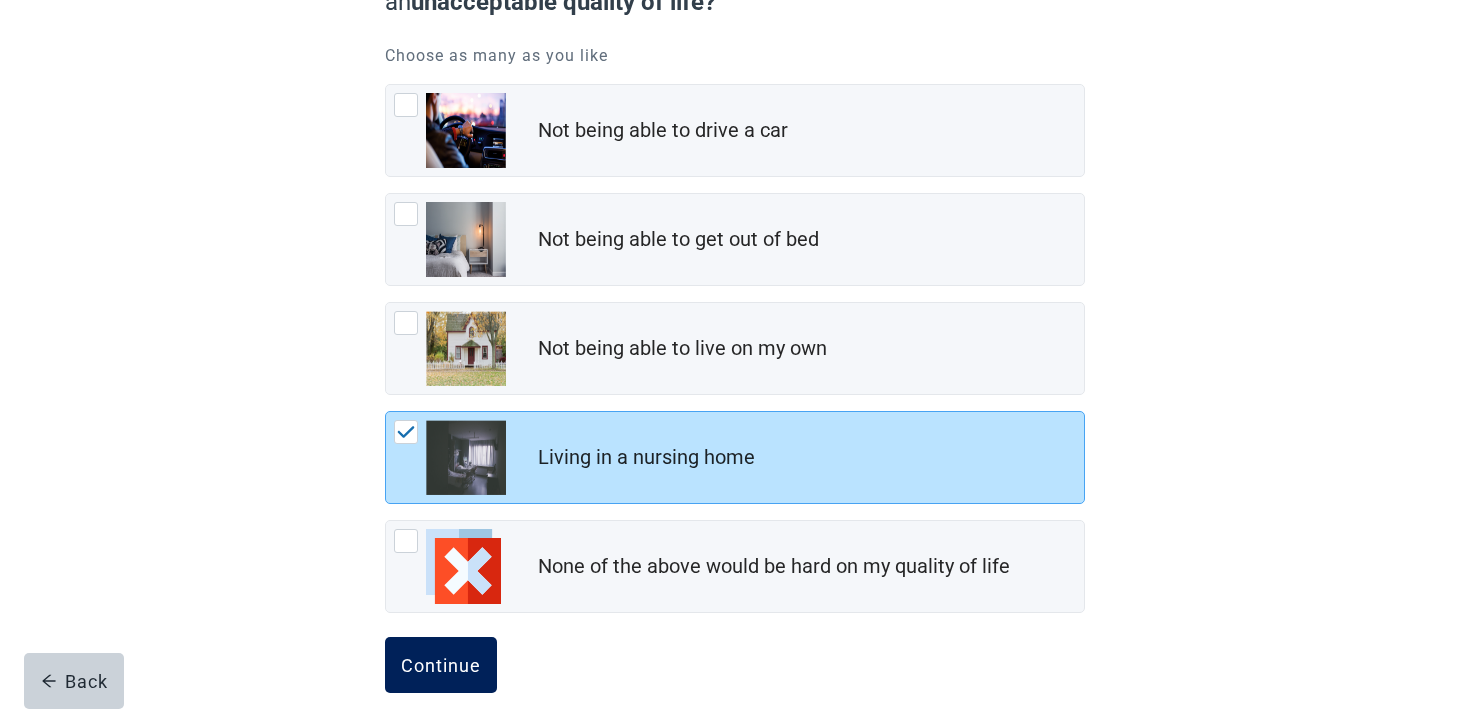 click on "Continue" at bounding box center (441, 665) 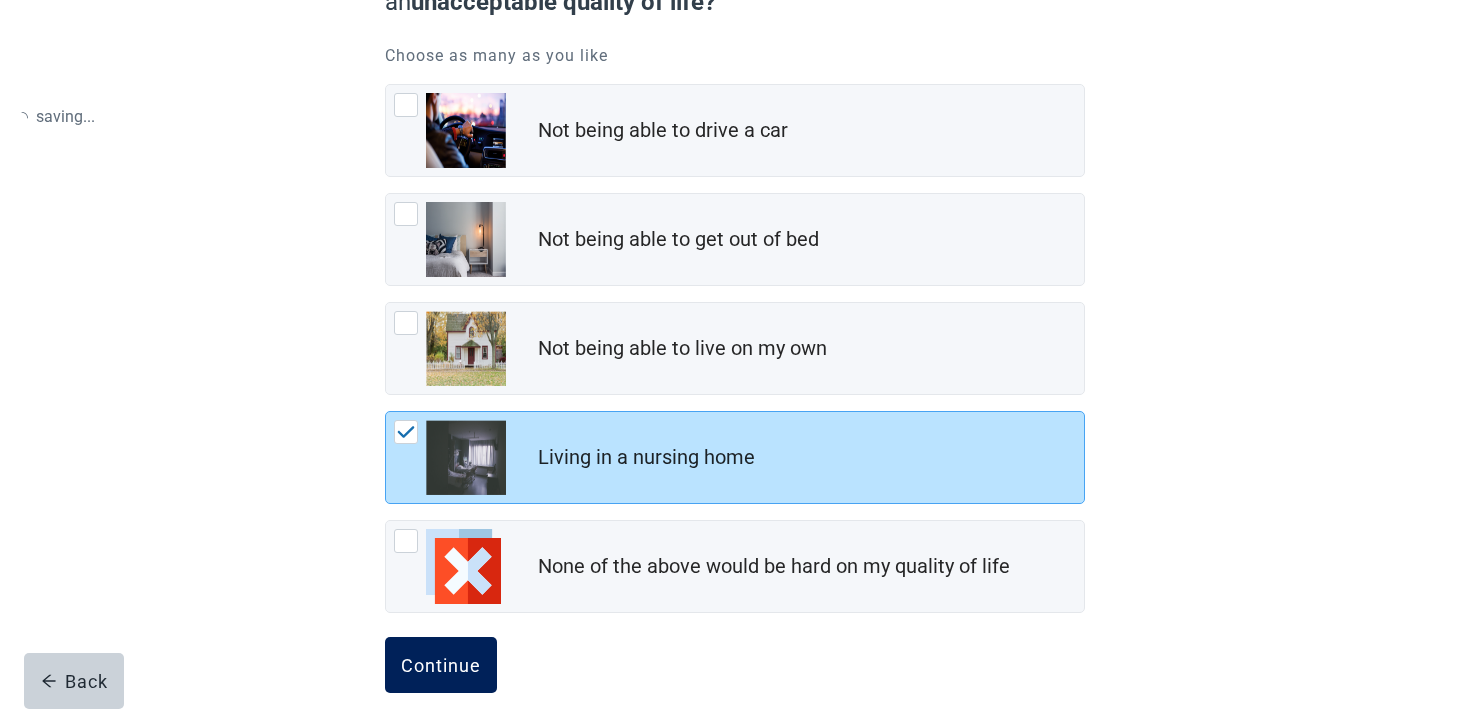 scroll, scrollTop: 0, scrollLeft: 0, axis: both 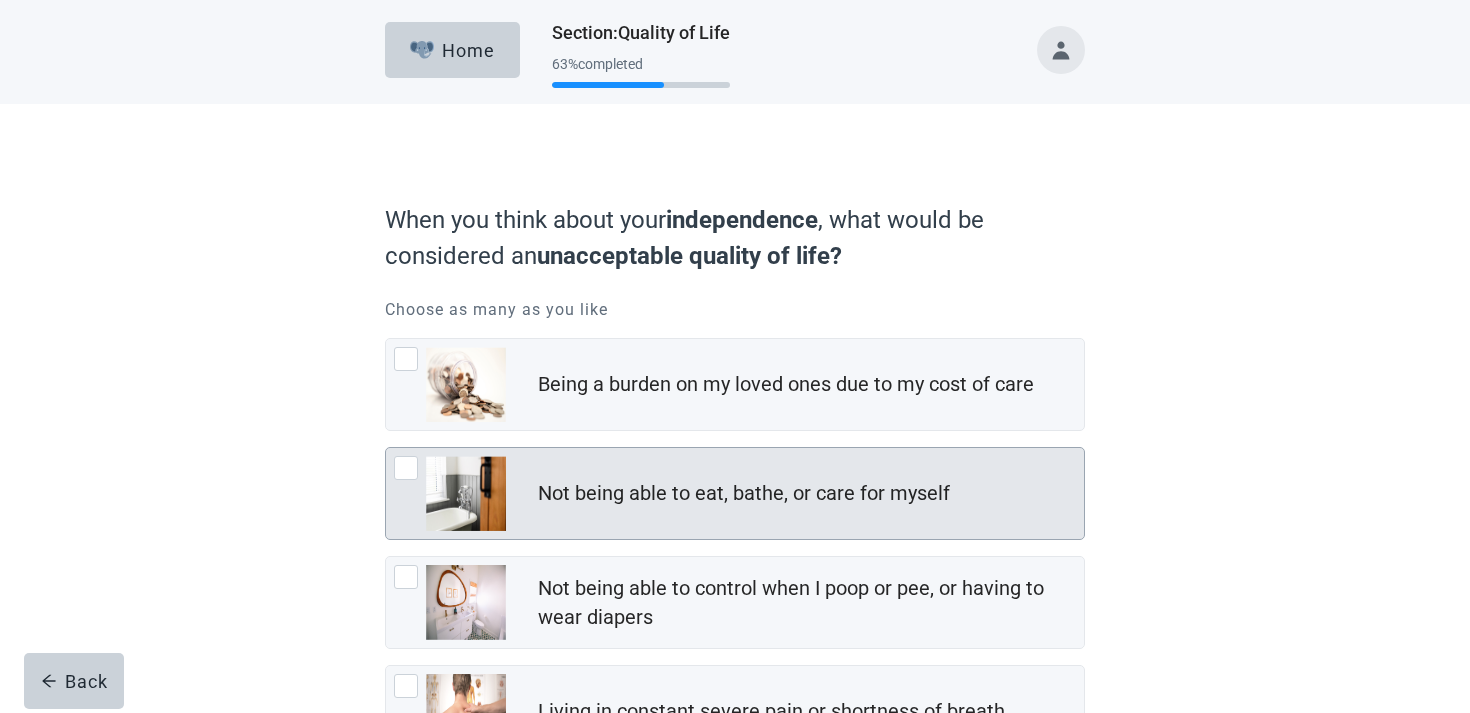 click on "Not being able to eat, bathe, or care for myself" at bounding box center (735, 493) 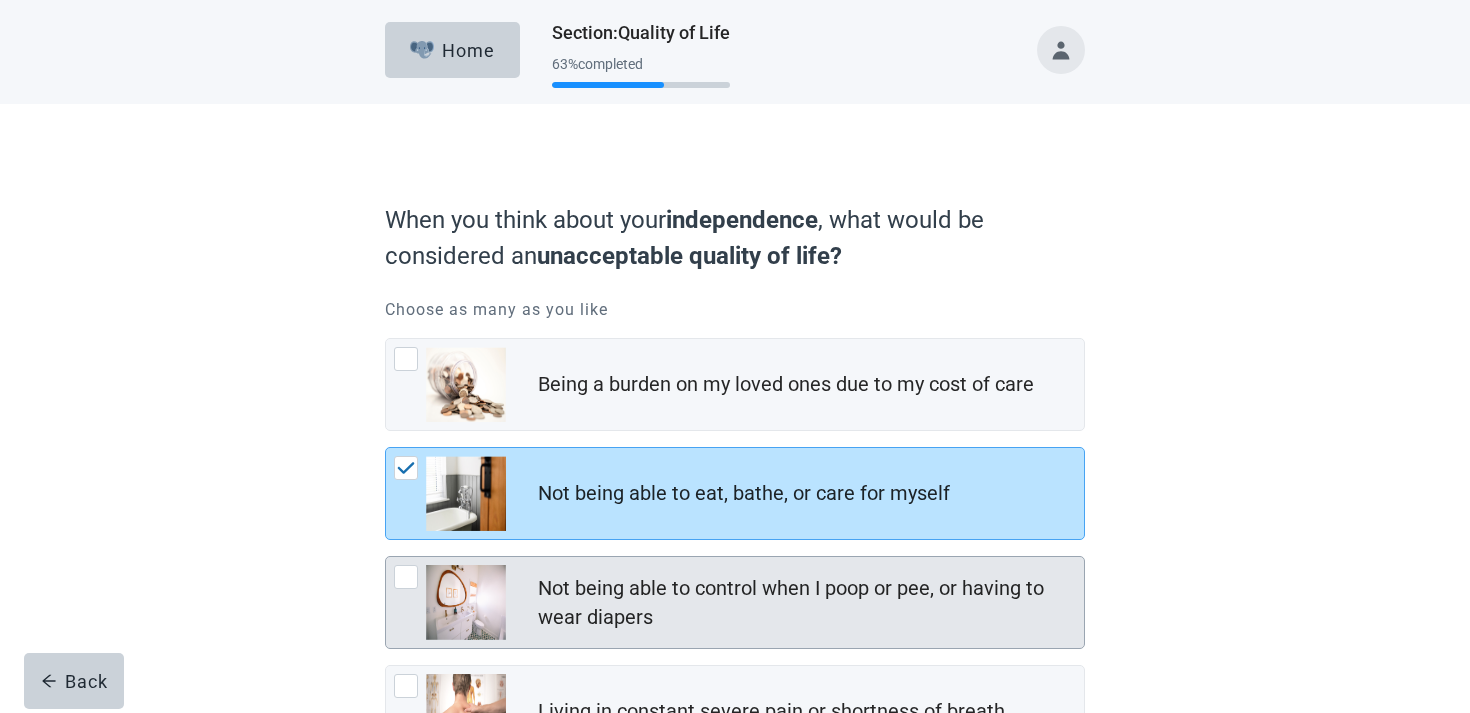 scroll, scrollTop: 387, scrollLeft: 0, axis: vertical 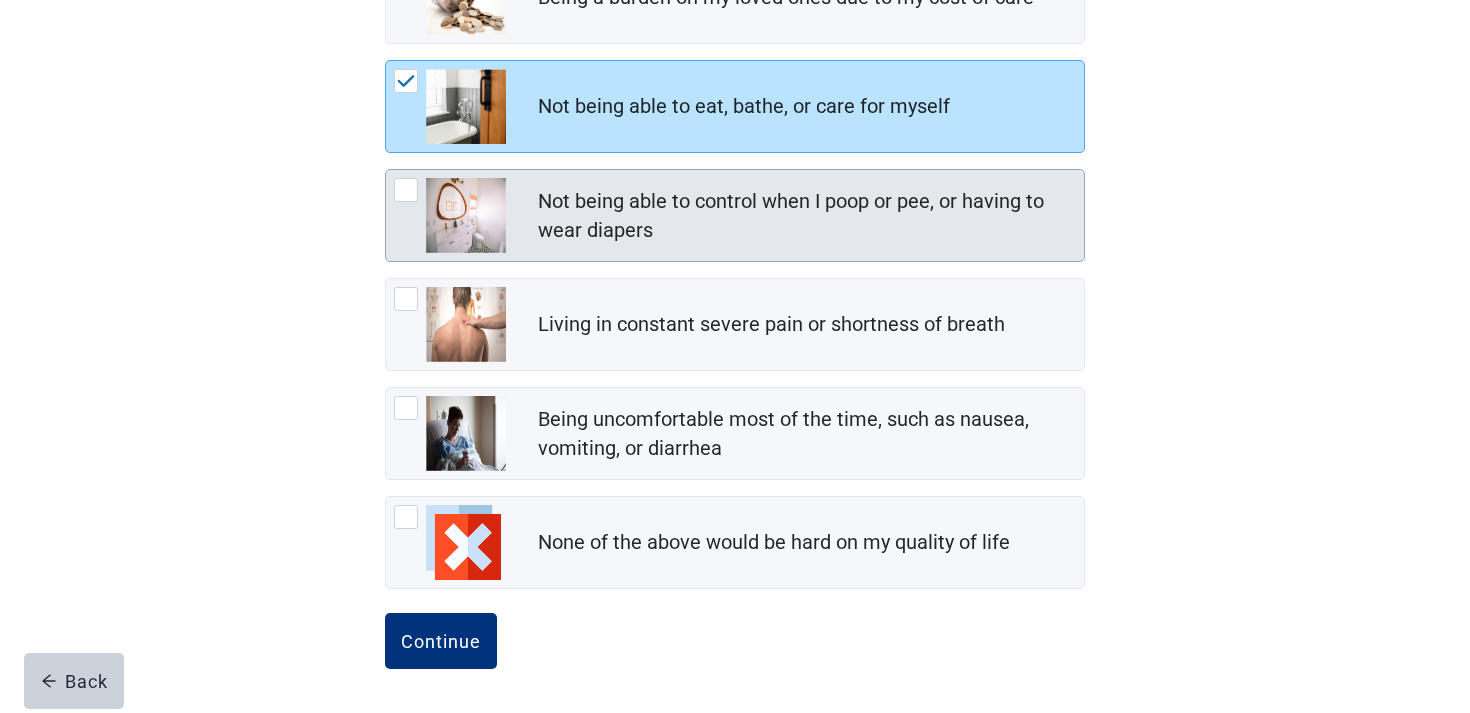 click on "Continue" at bounding box center [441, 641] 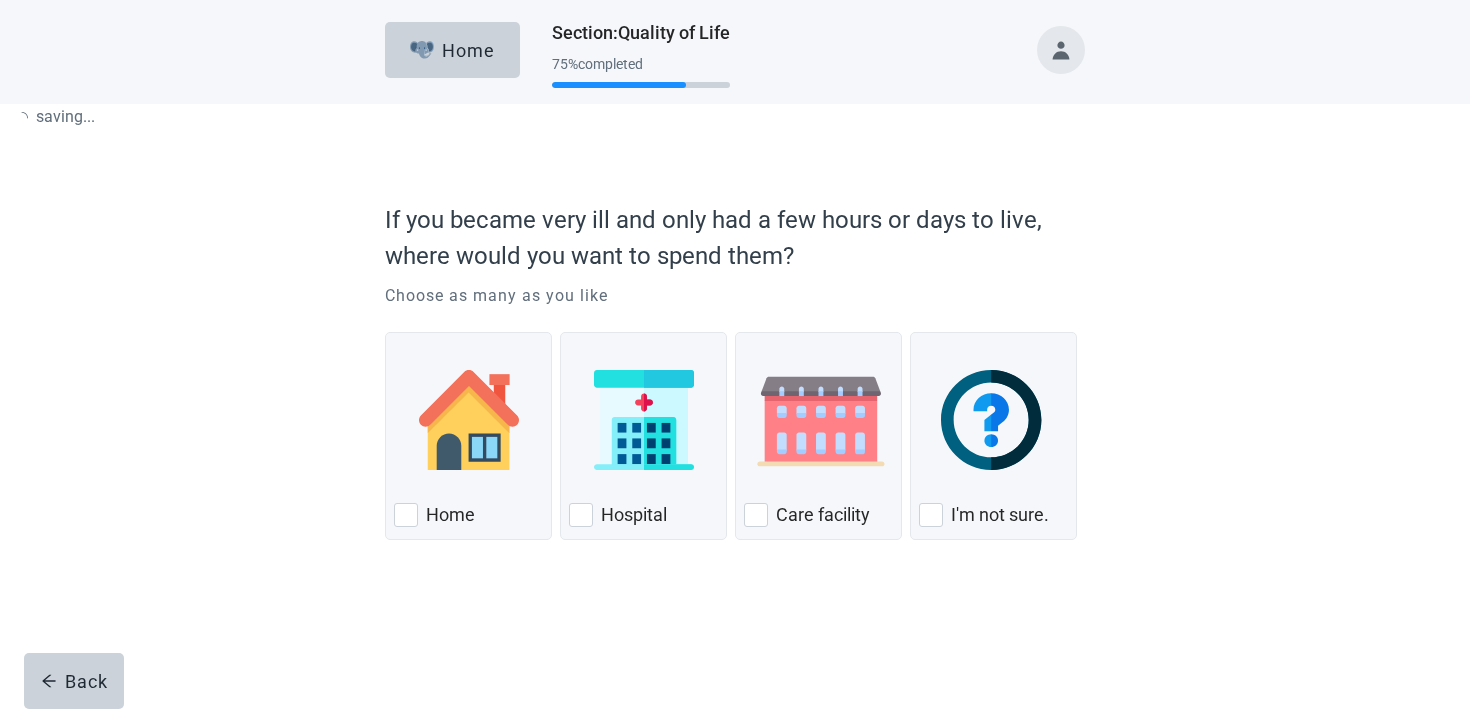 scroll, scrollTop: 0, scrollLeft: 0, axis: both 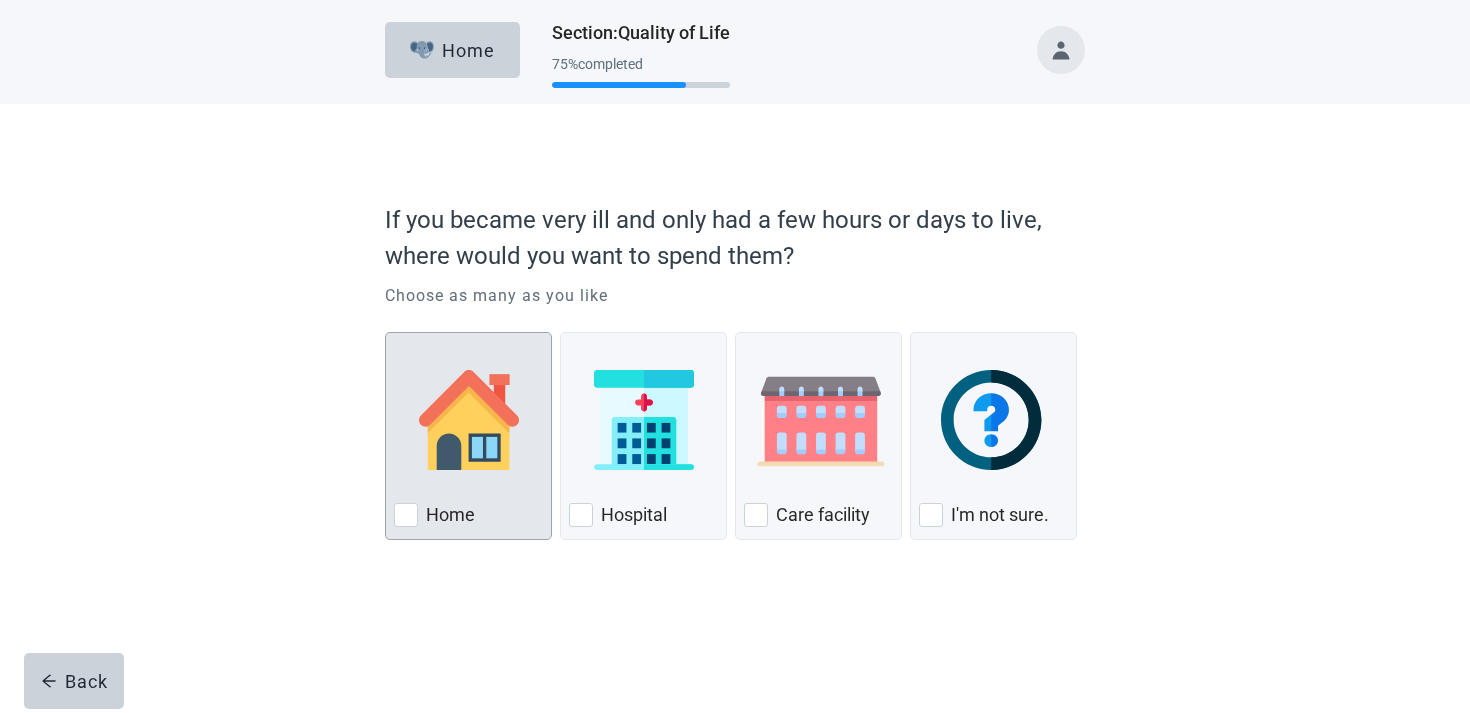 click on "Home" at bounding box center [468, 436] 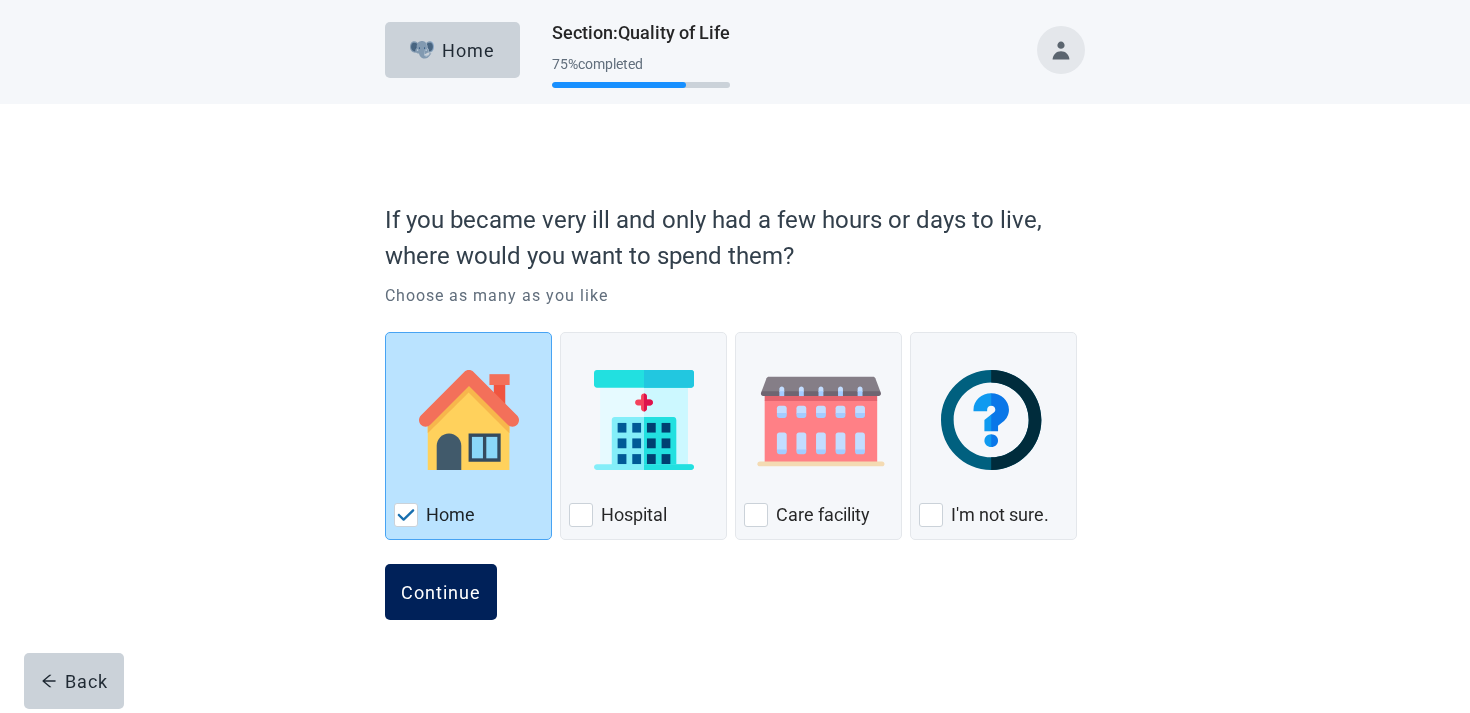 click on "Continue" at bounding box center (441, 592) 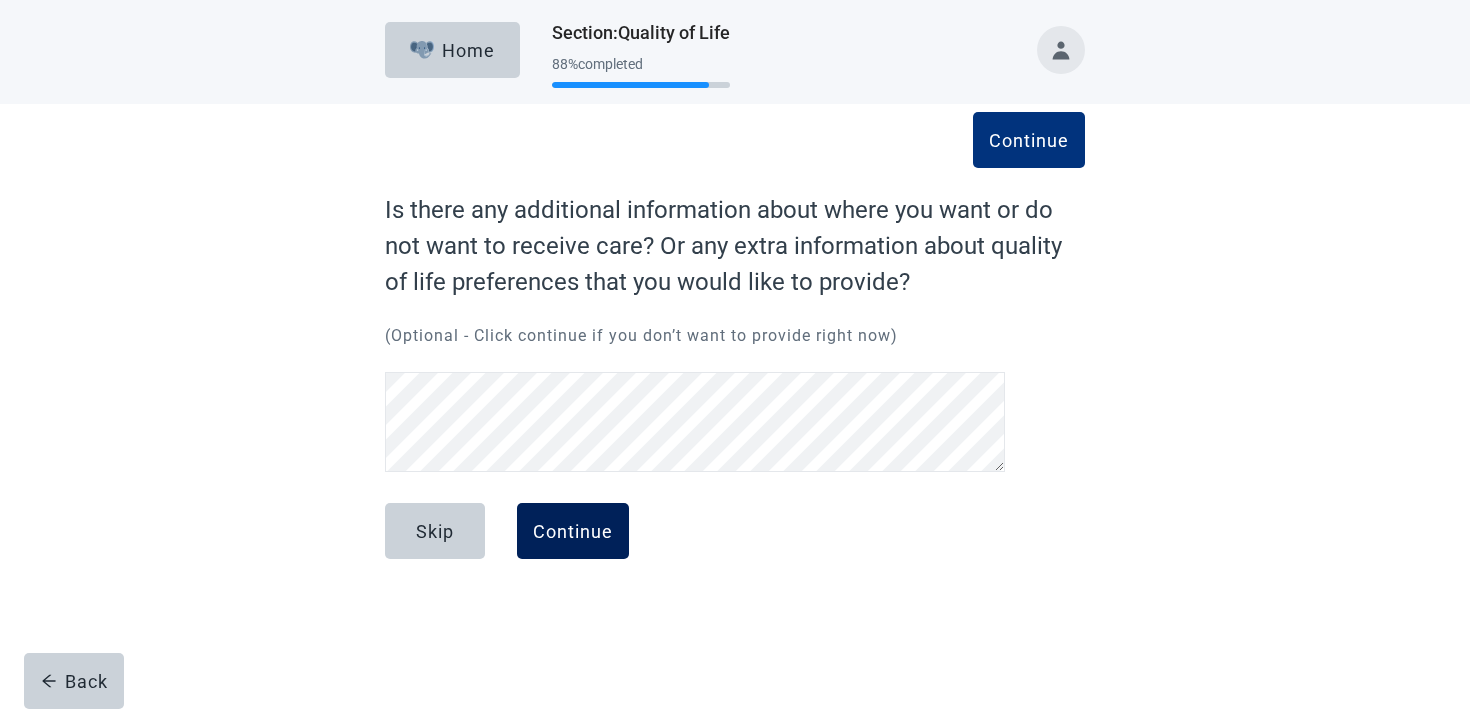 click on "Continue" at bounding box center [573, 531] 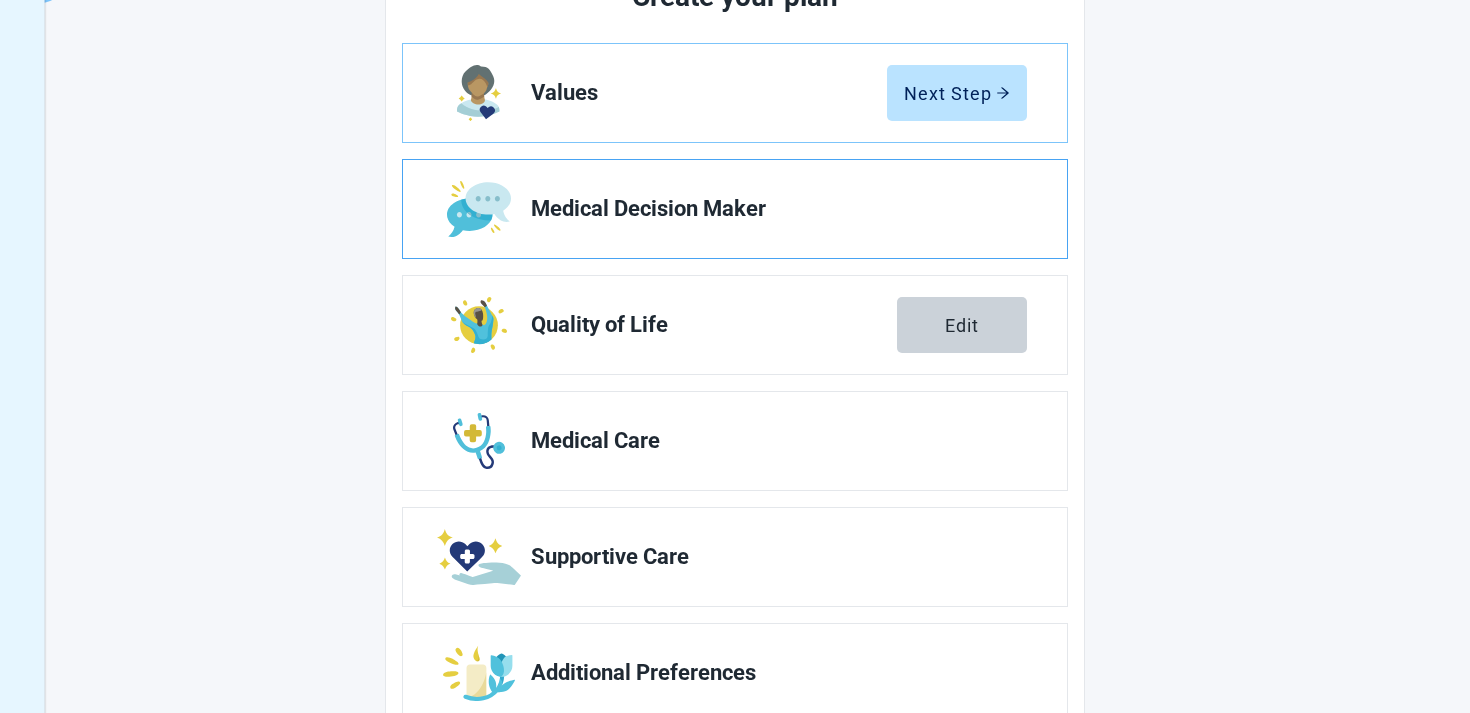 scroll, scrollTop: 315, scrollLeft: 0, axis: vertical 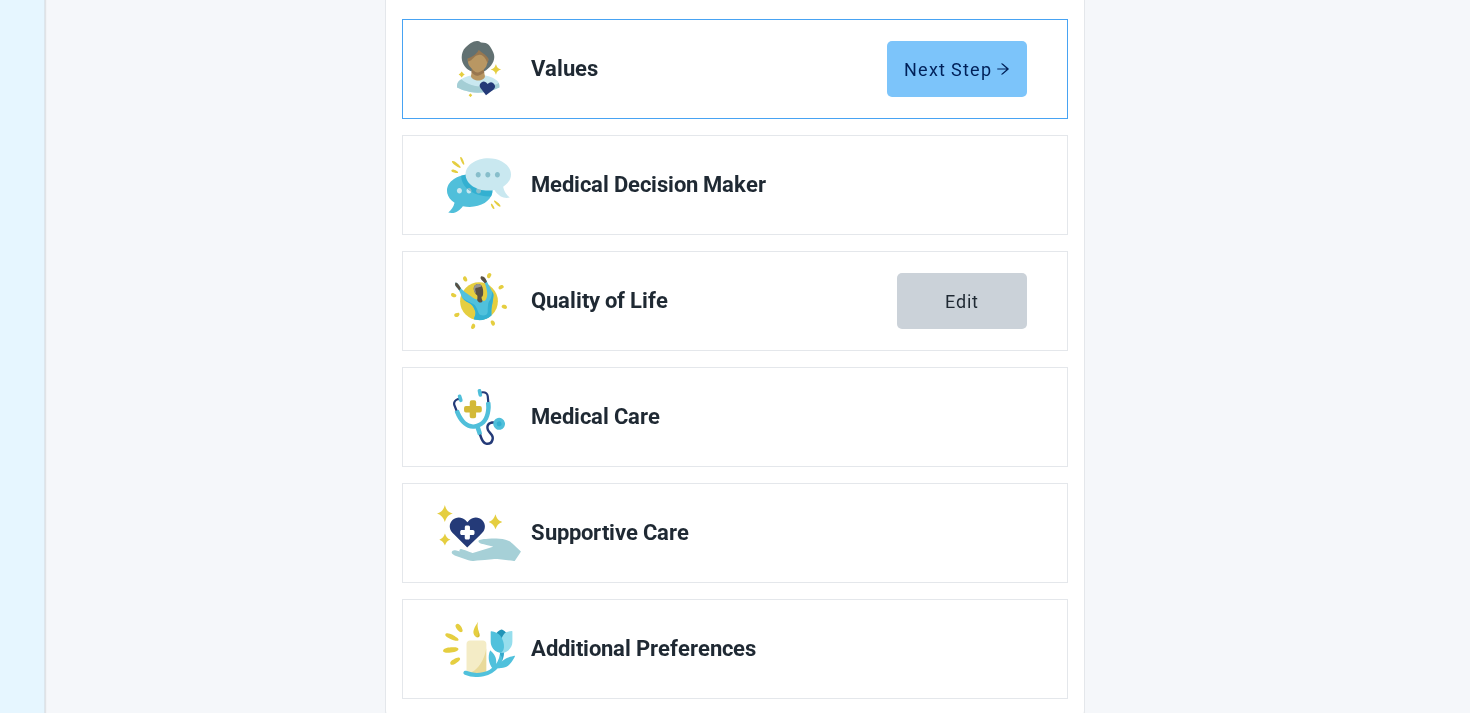click on "Next Step" at bounding box center [957, 69] 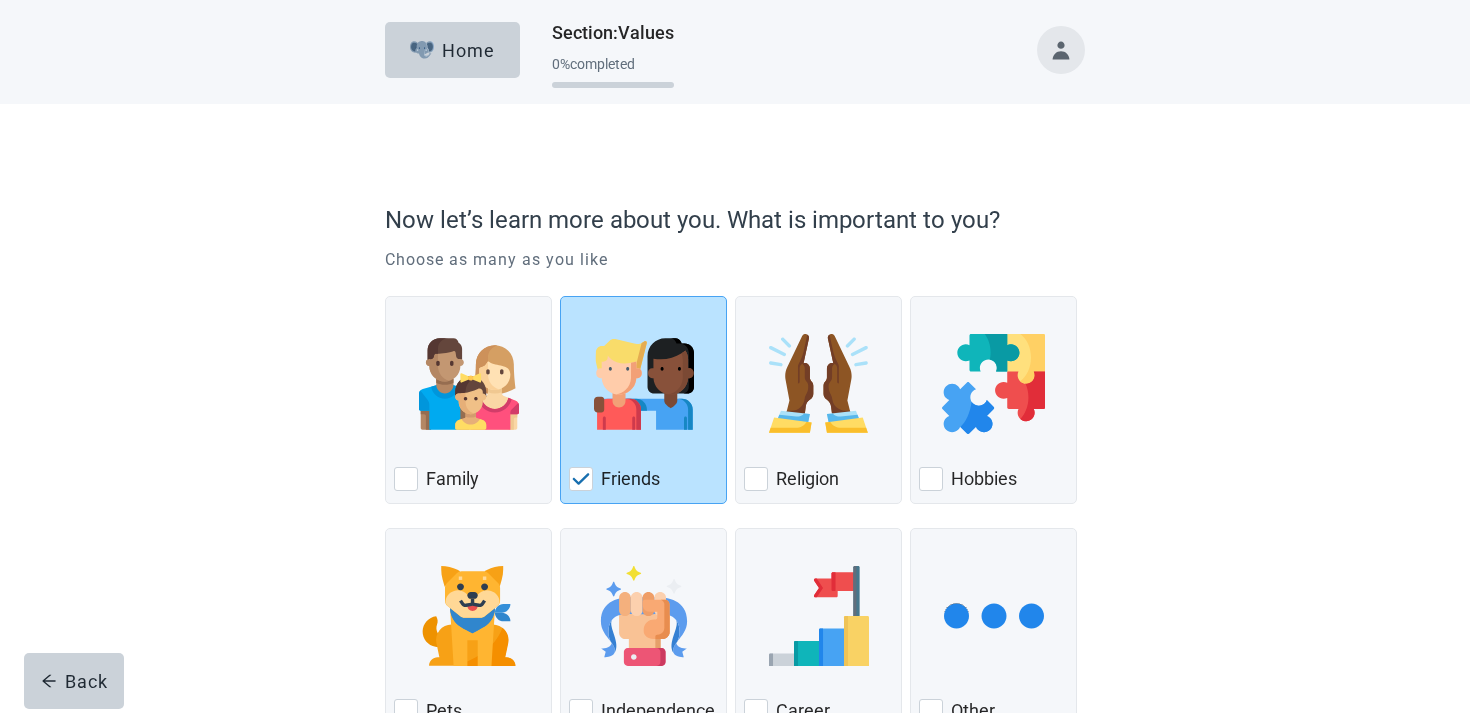 scroll, scrollTop: 147, scrollLeft: 0, axis: vertical 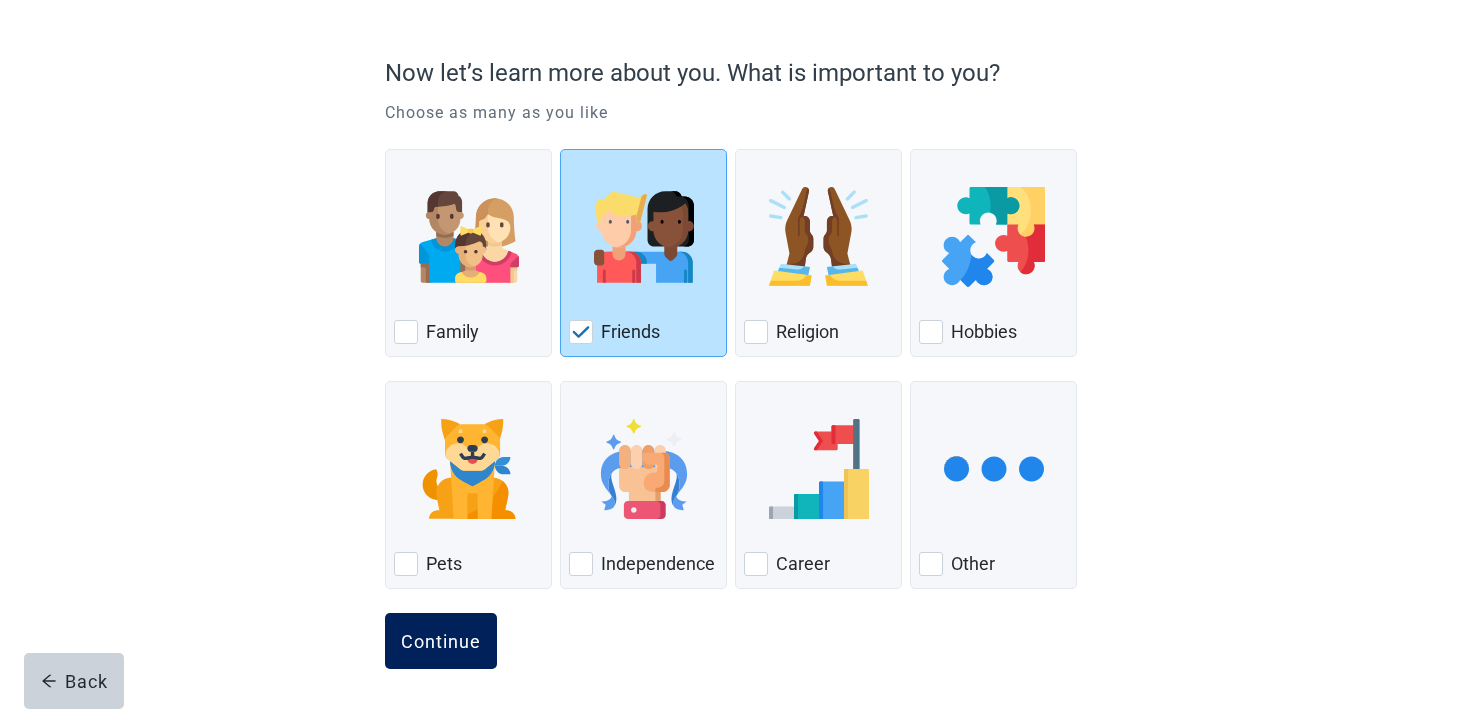 click on "Continue" at bounding box center [441, 641] 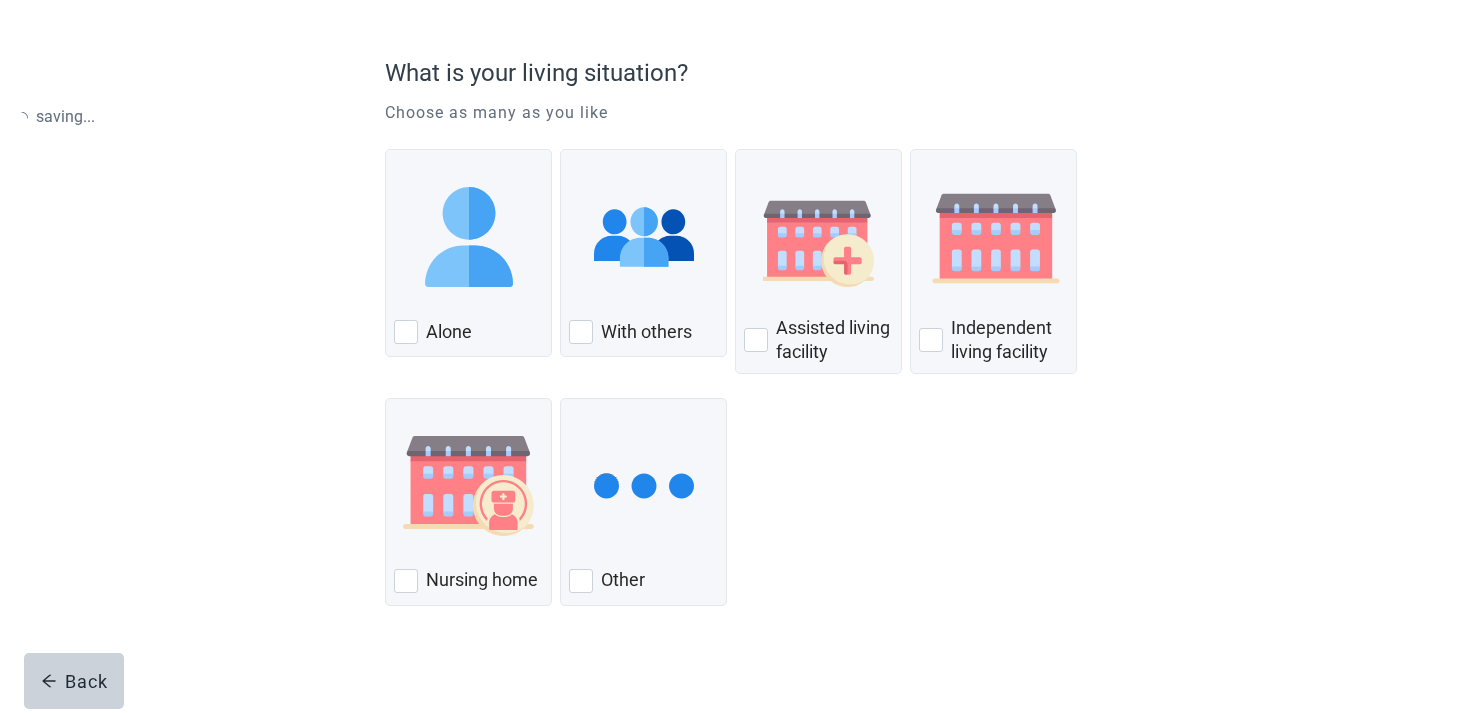 scroll, scrollTop: 0, scrollLeft: 0, axis: both 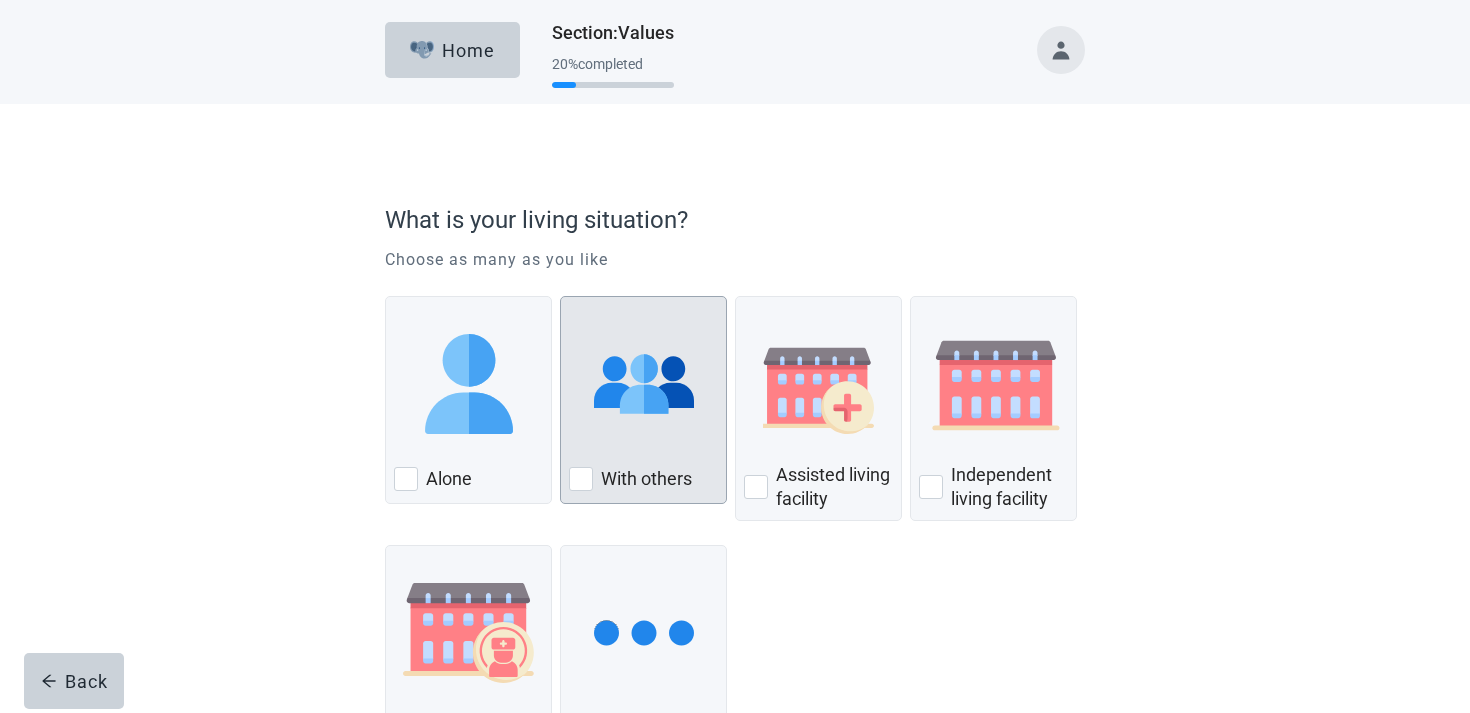 click on "With others" at bounding box center [643, 400] 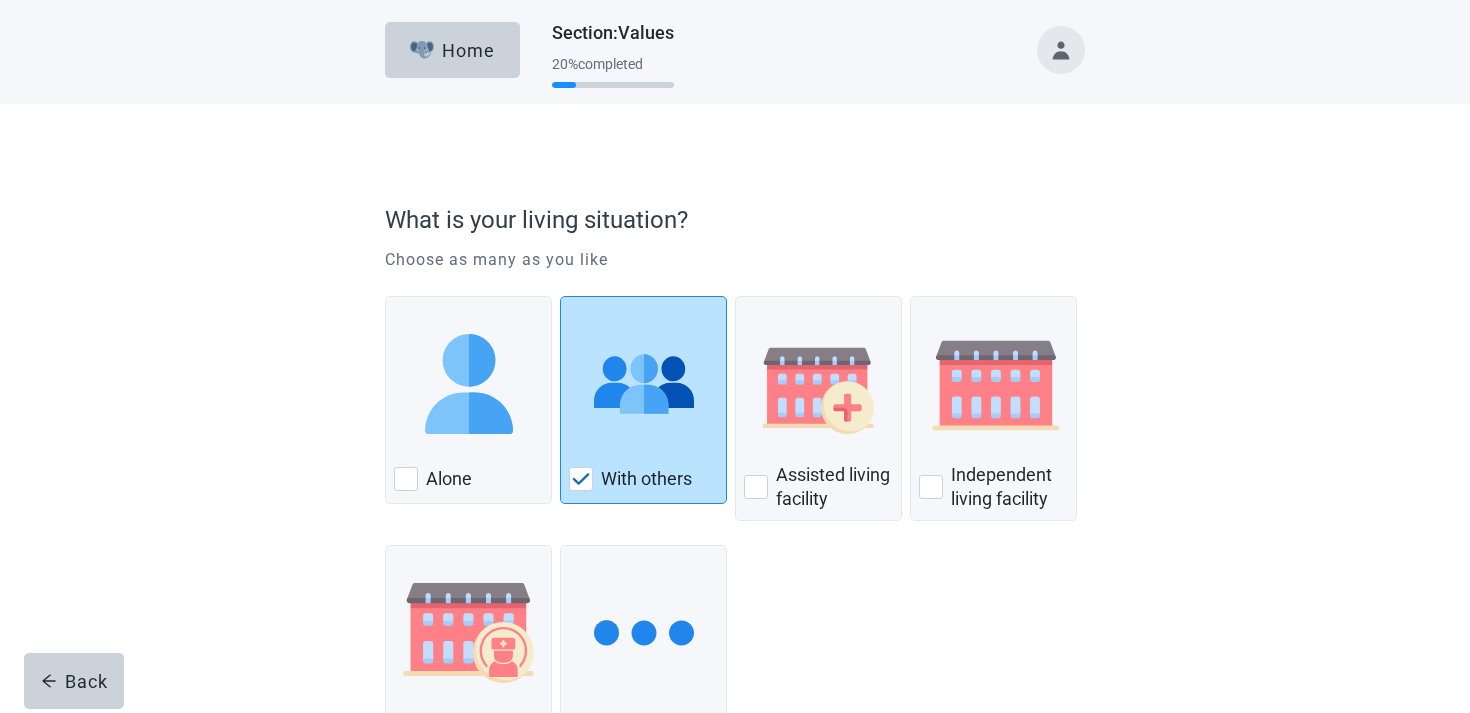 scroll, scrollTop: 163, scrollLeft: 0, axis: vertical 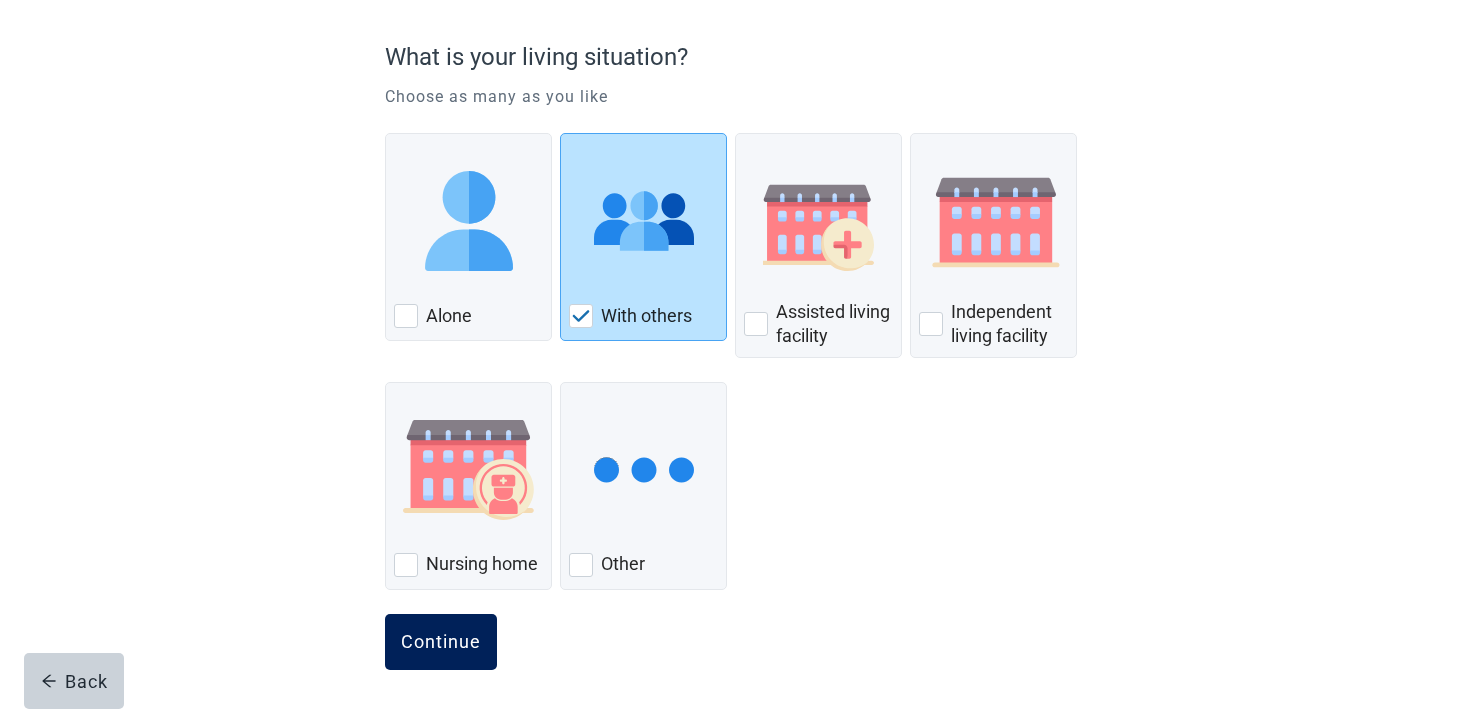 click on "Continue" at bounding box center (441, 642) 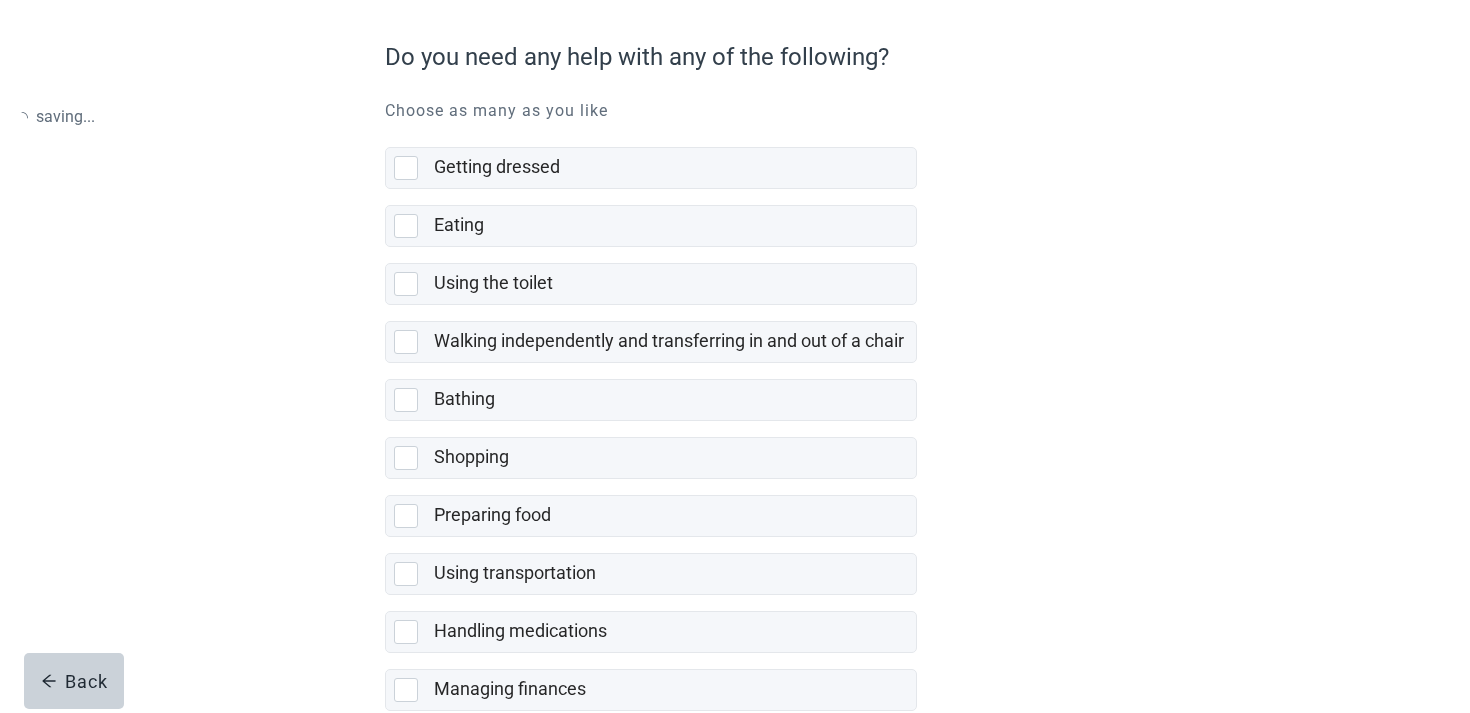 scroll, scrollTop: 0, scrollLeft: 0, axis: both 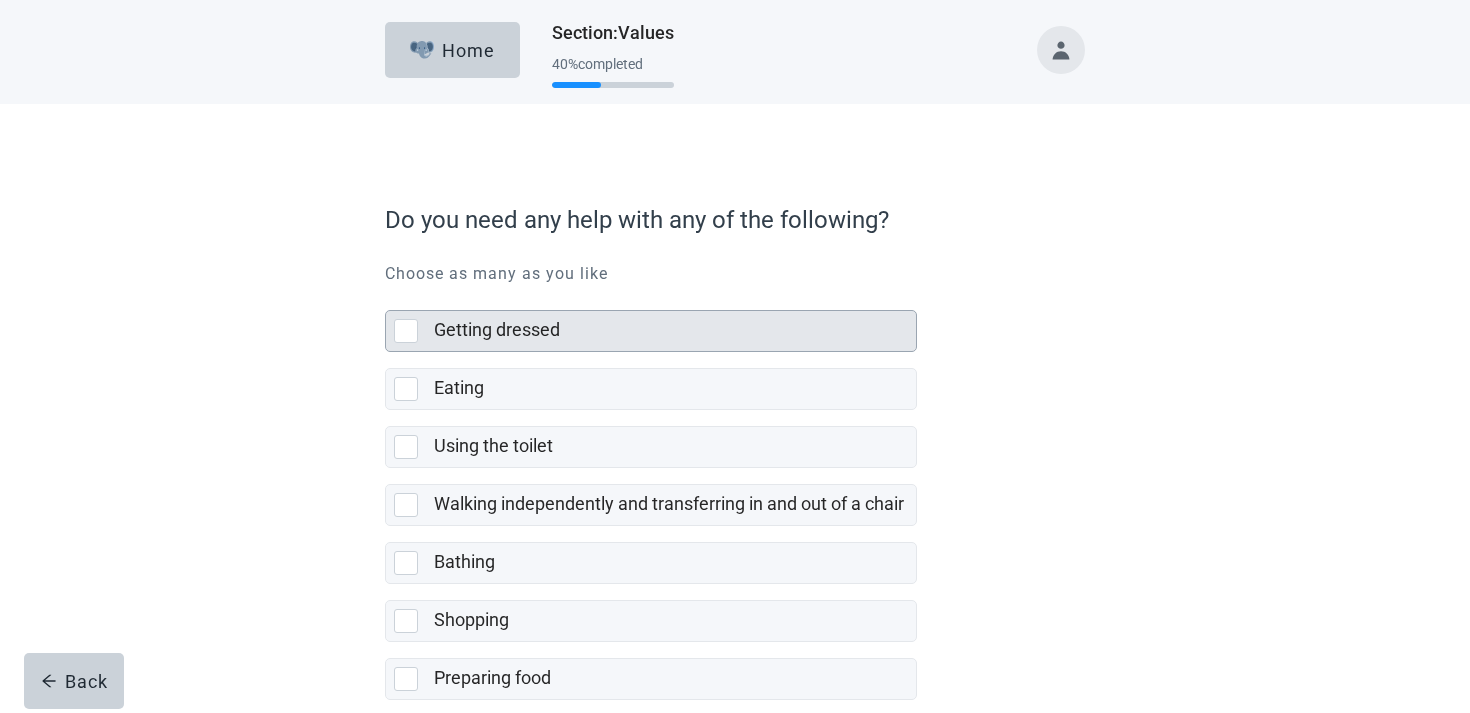 click on "Getting dressed" at bounding box center [669, 330] 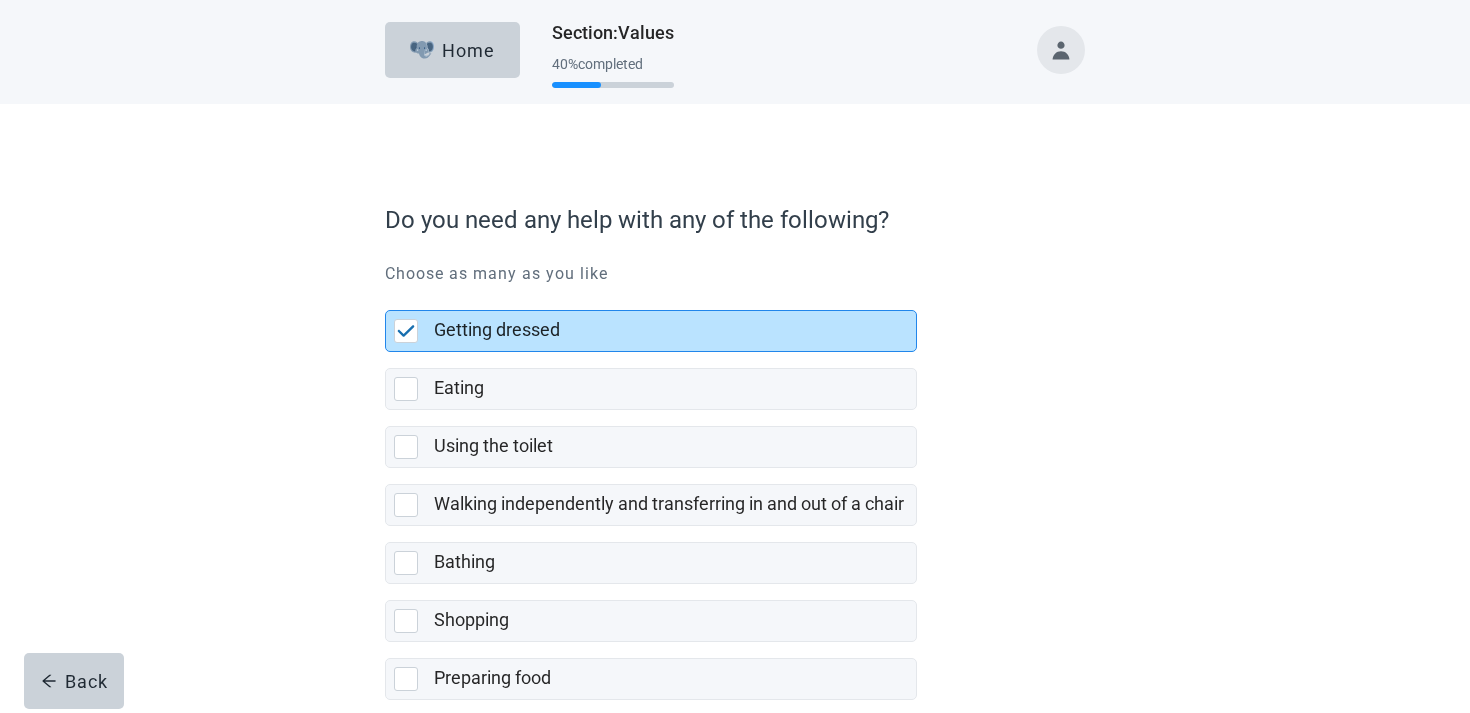 scroll, scrollTop: 393, scrollLeft: 0, axis: vertical 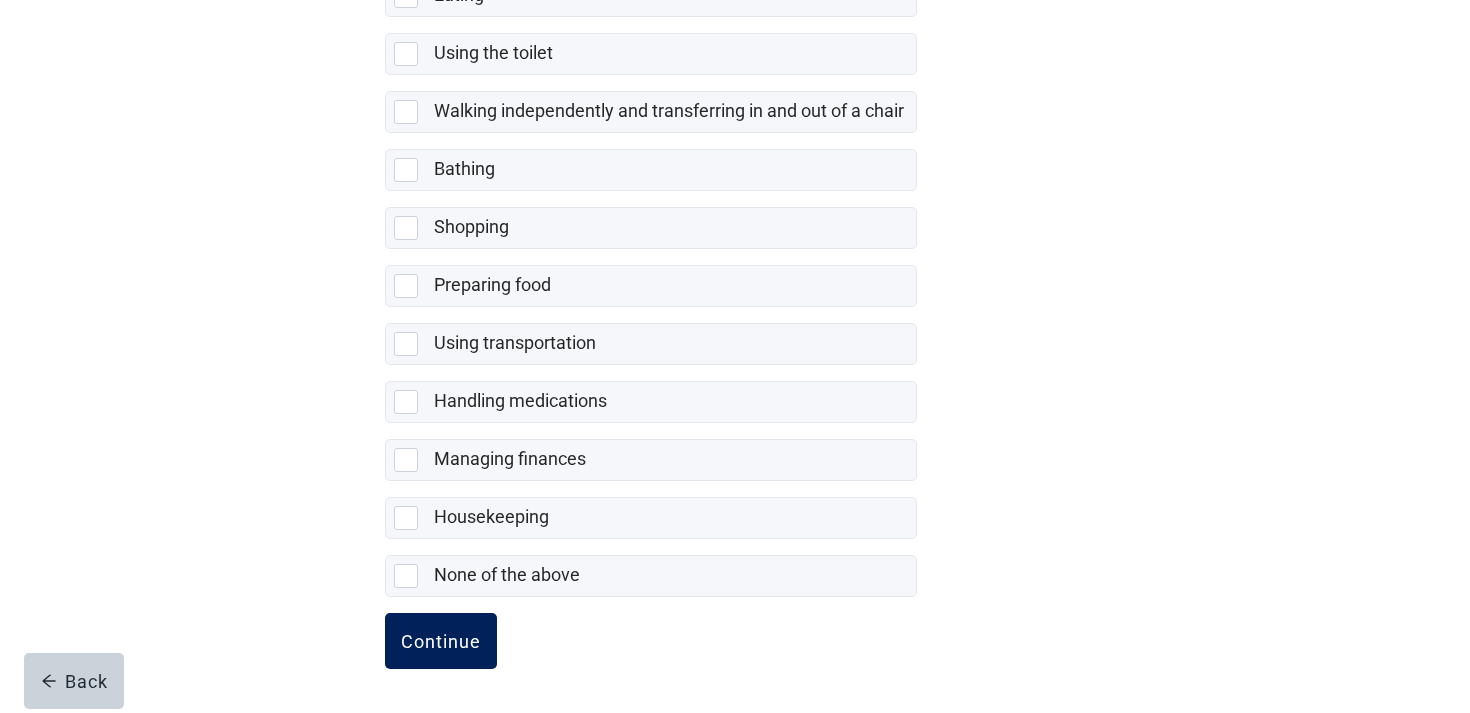 click on "Continue" at bounding box center [441, 641] 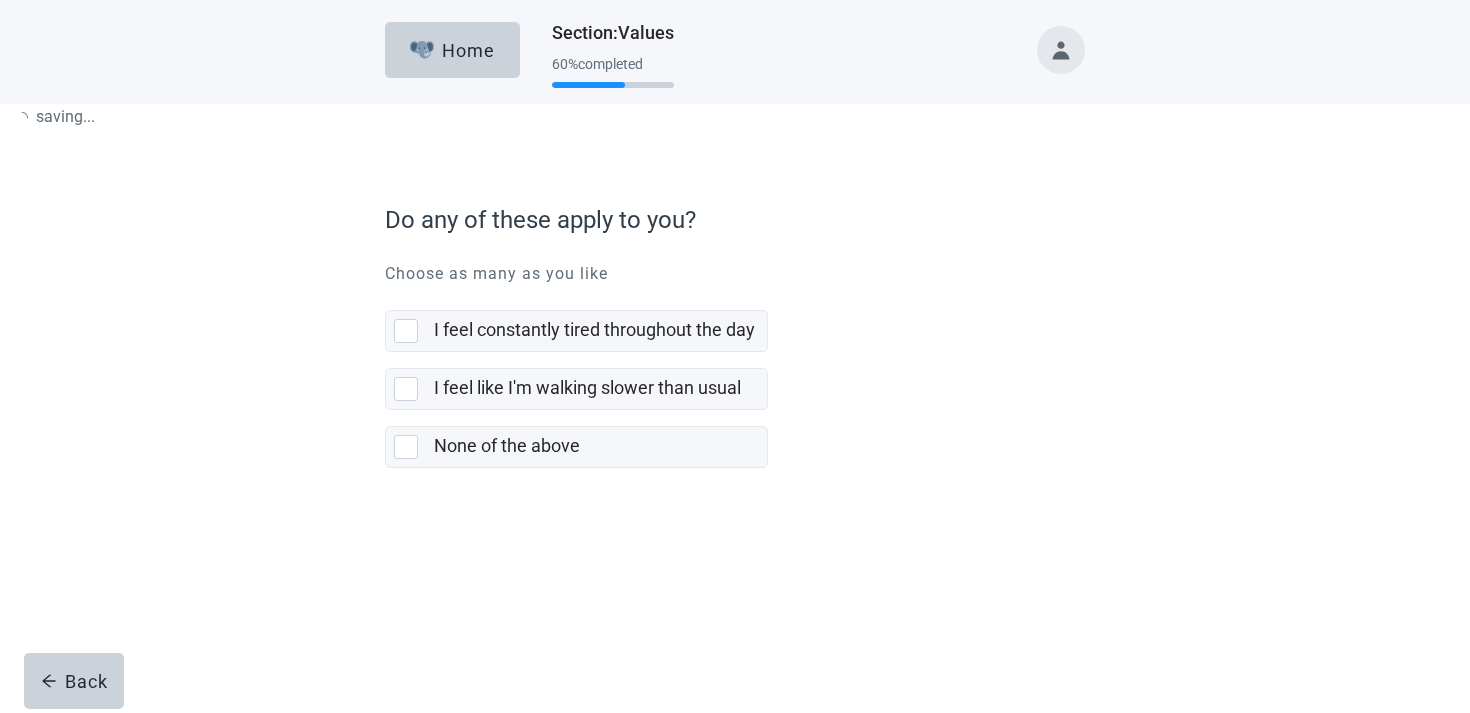 scroll, scrollTop: 0, scrollLeft: 0, axis: both 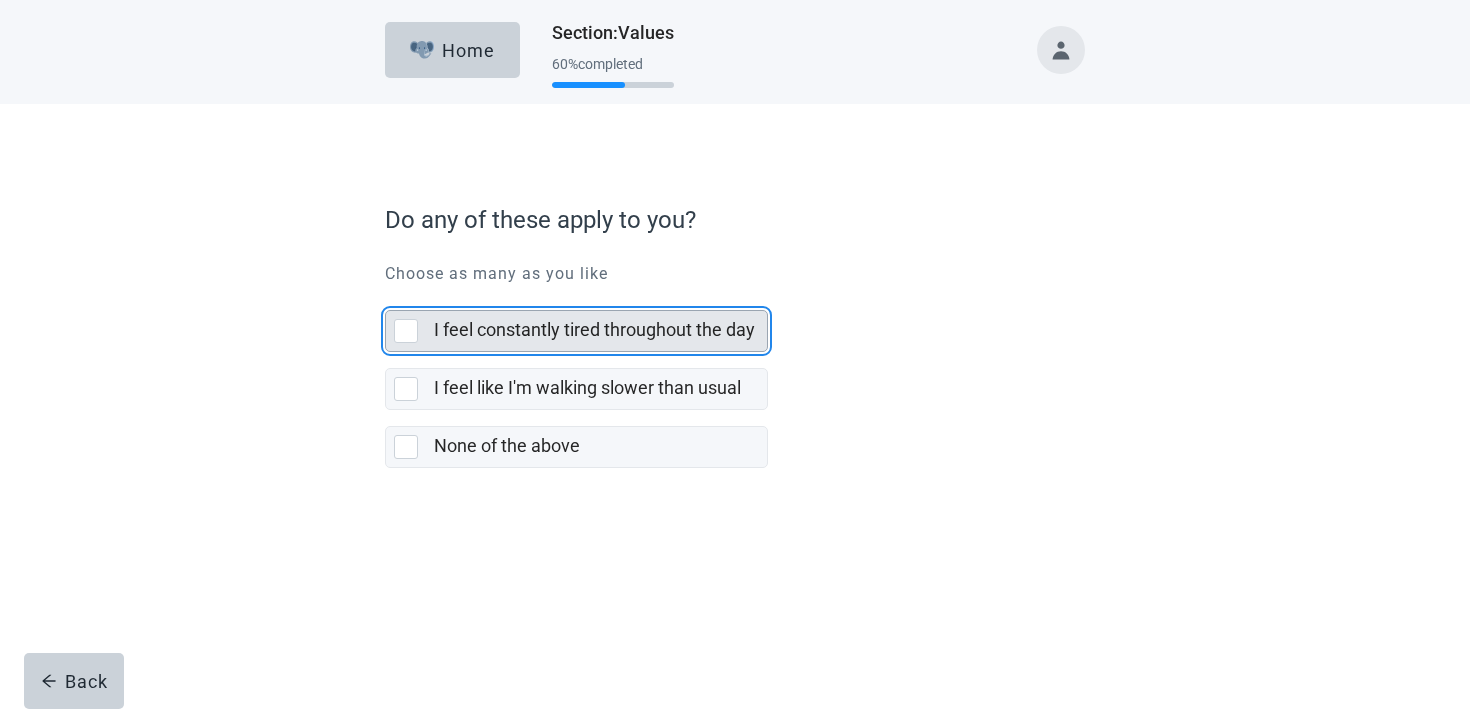 click on "I feel constantly tired throughout the day" at bounding box center (594, 329) 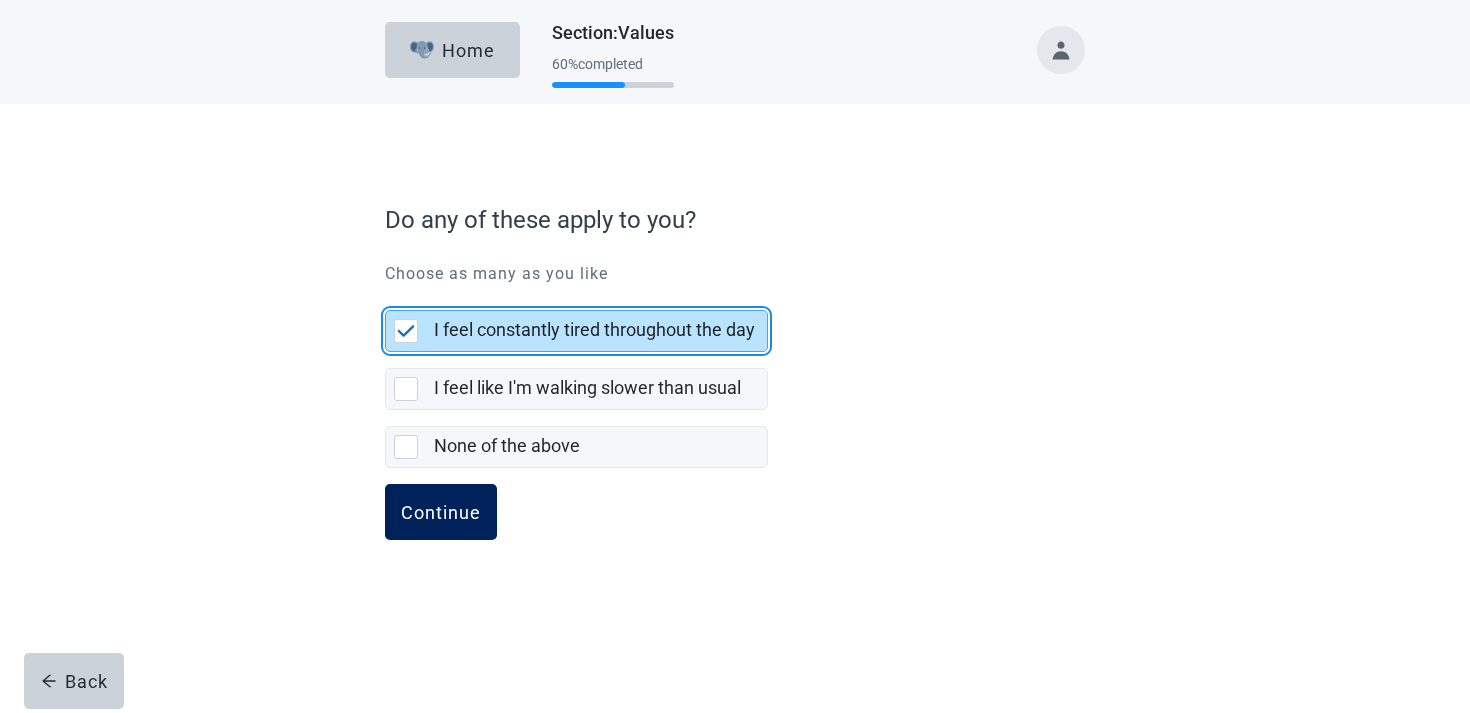 click on "Continue" at bounding box center (441, 512) 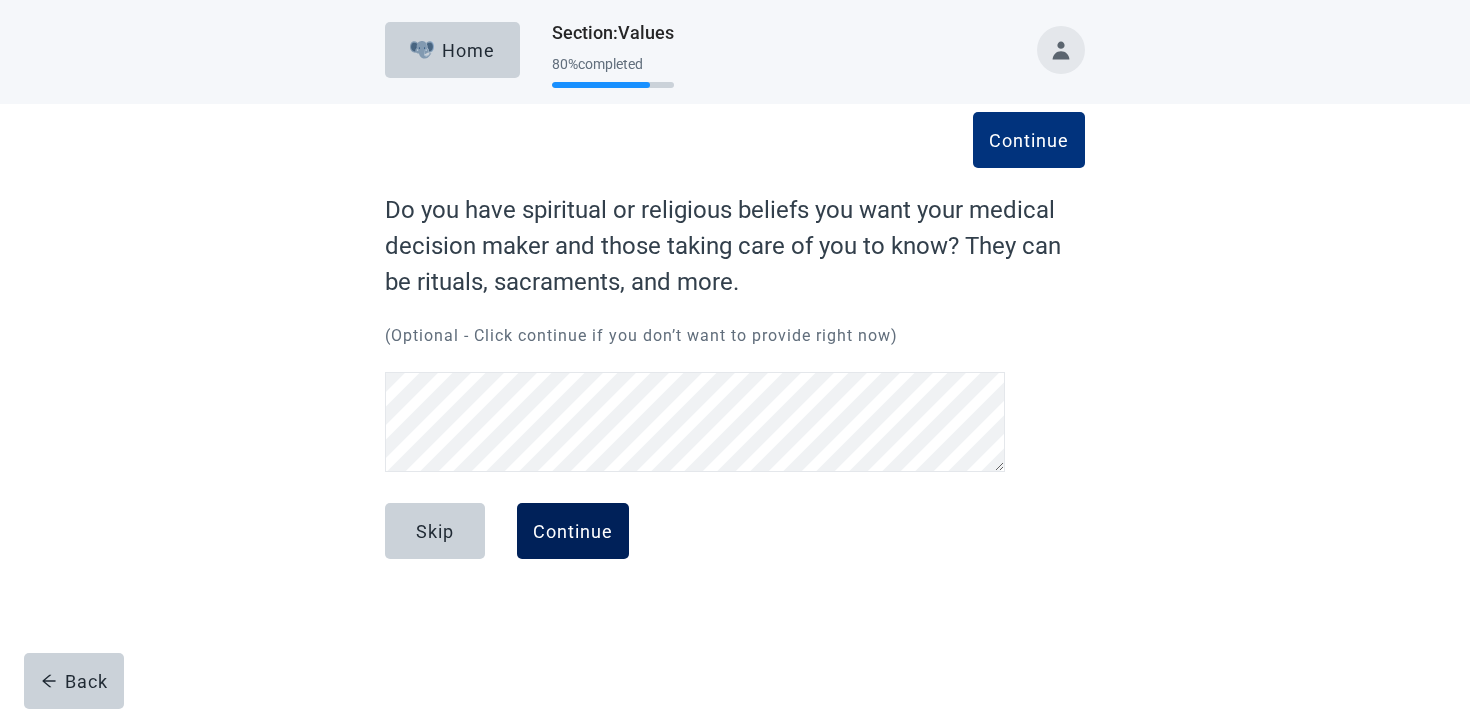 click on "Continue" at bounding box center [573, 531] 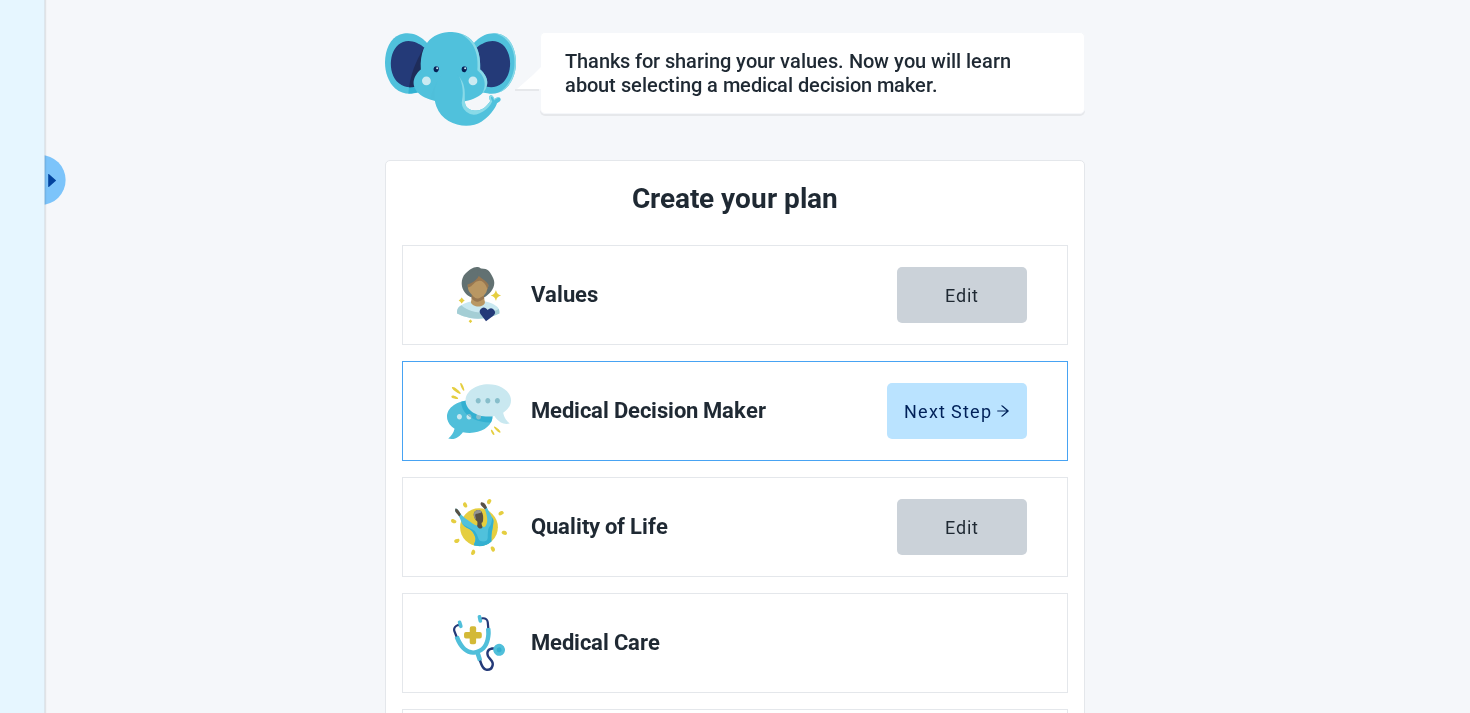 scroll, scrollTop: 244, scrollLeft: 0, axis: vertical 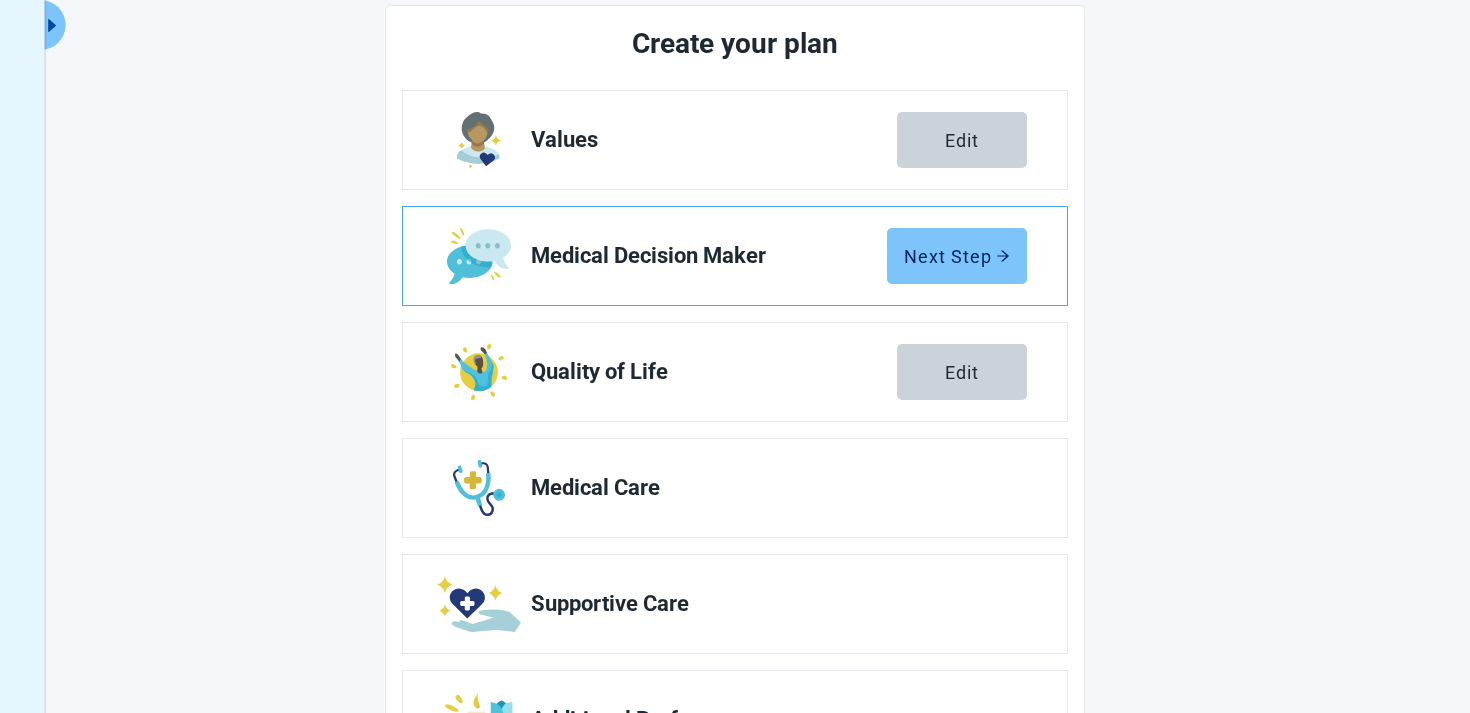 click on "Next Step" at bounding box center [957, 256] 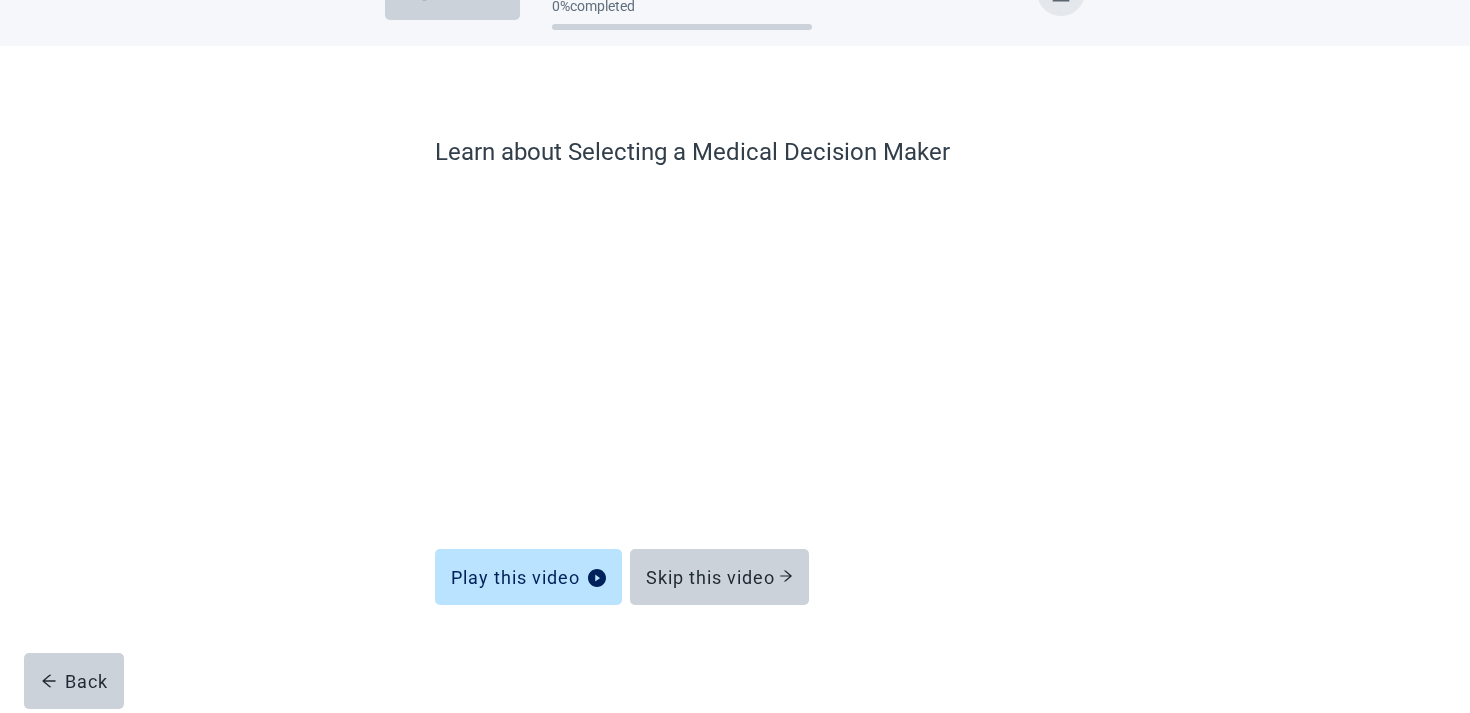 scroll, scrollTop: 58, scrollLeft: 0, axis: vertical 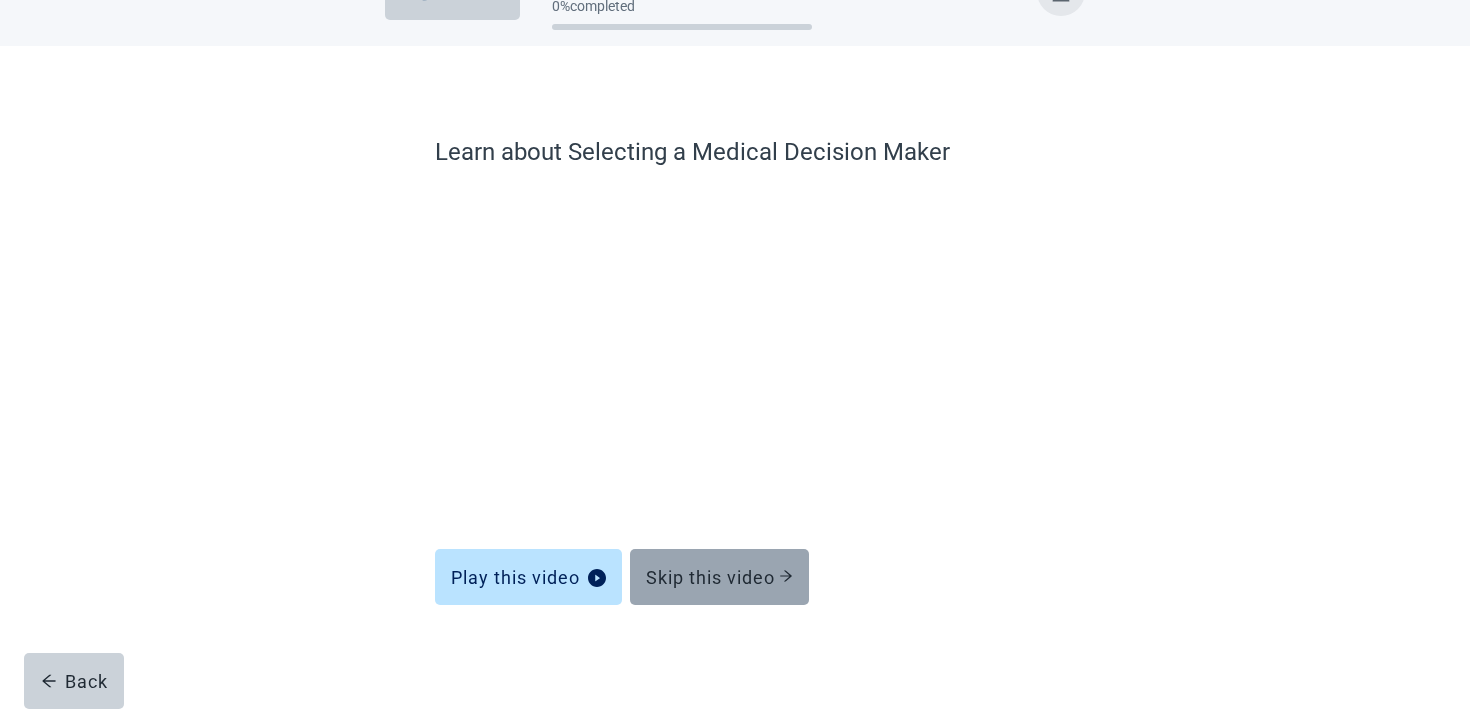 click on "Skip this video" at bounding box center (719, 577) 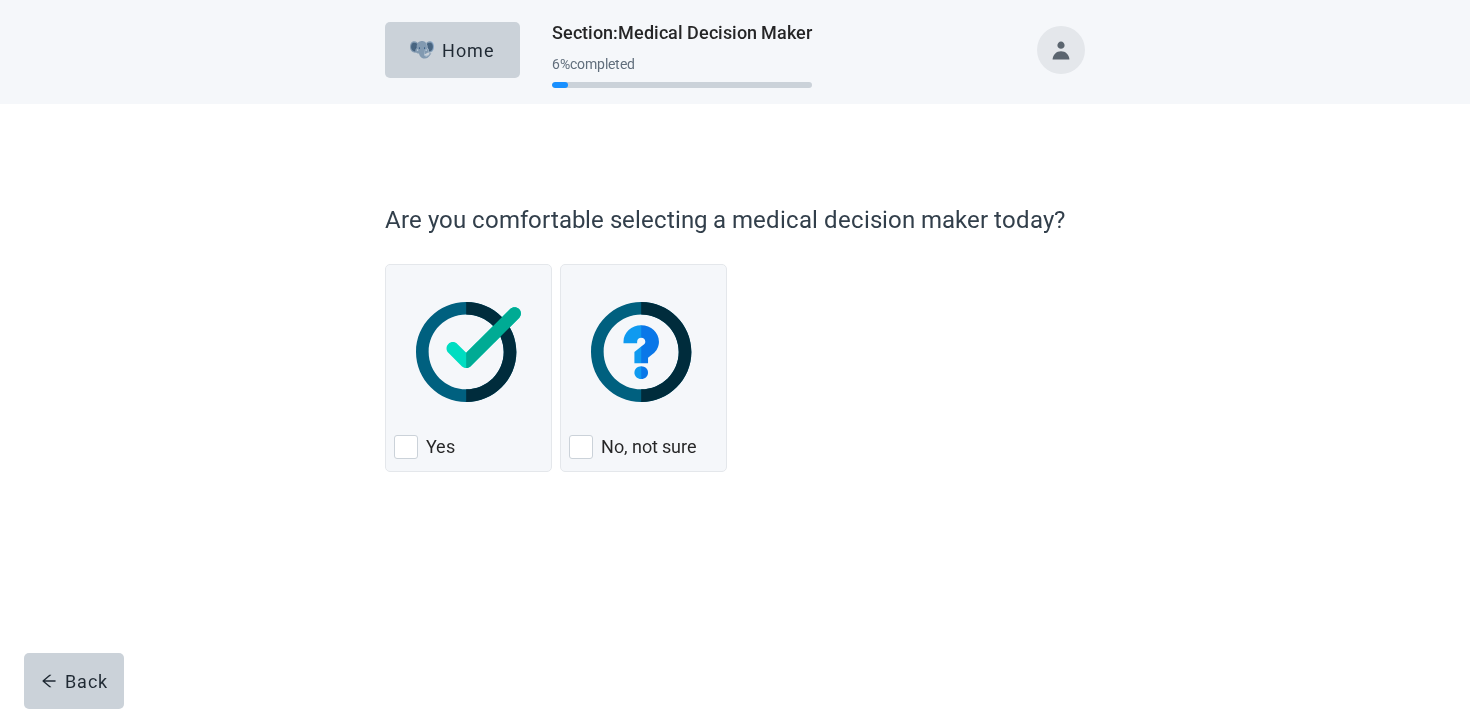 scroll, scrollTop: 0, scrollLeft: 0, axis: both 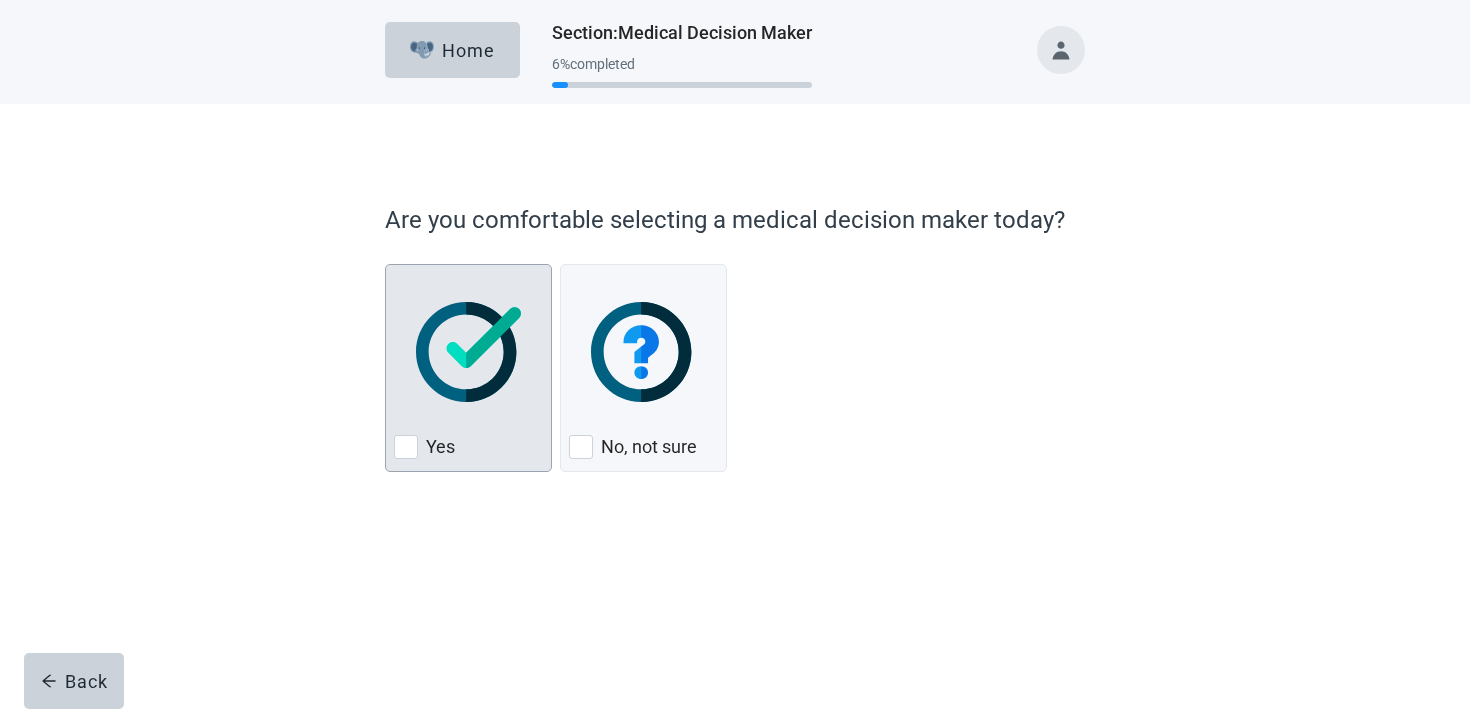 click at bounding box center (468, 352) 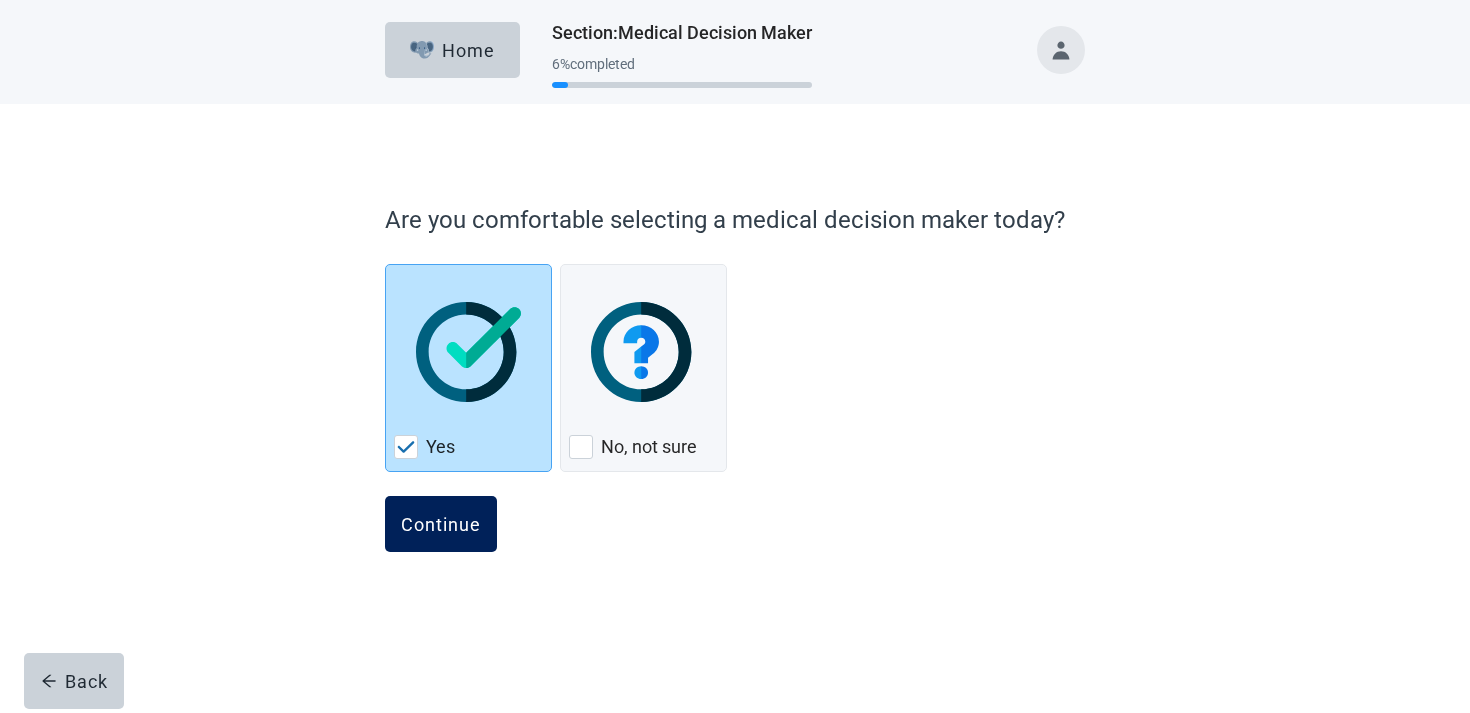 click on "Continue" at bounding box center [441, 524] 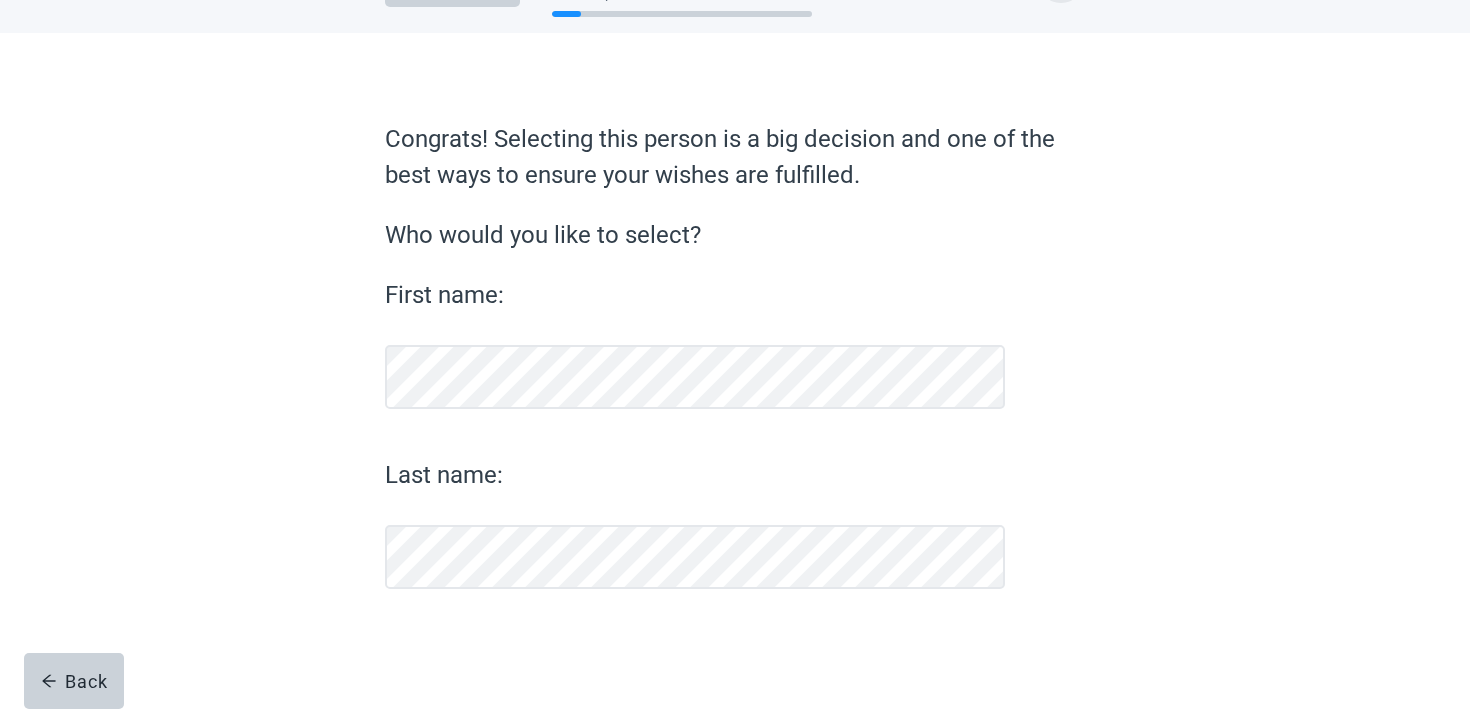 scroll, scrollTop: 71, scrollLeft: 0, axis: vertical 